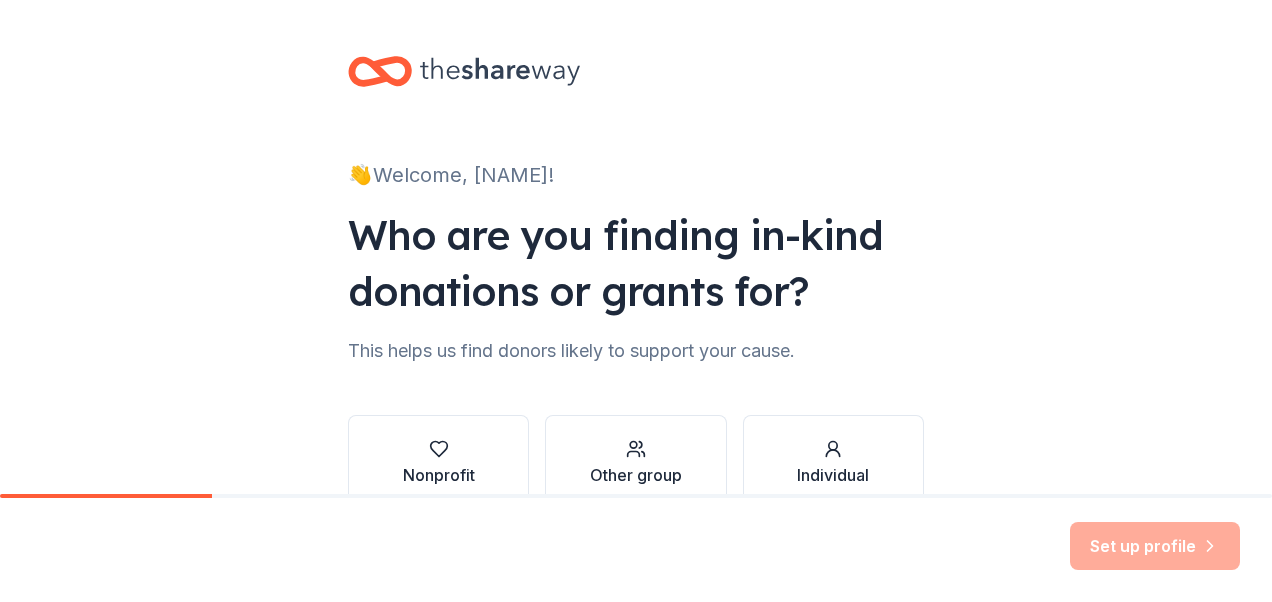 scroll, scrollTop: 0, scrollLeft: 0, axis: both 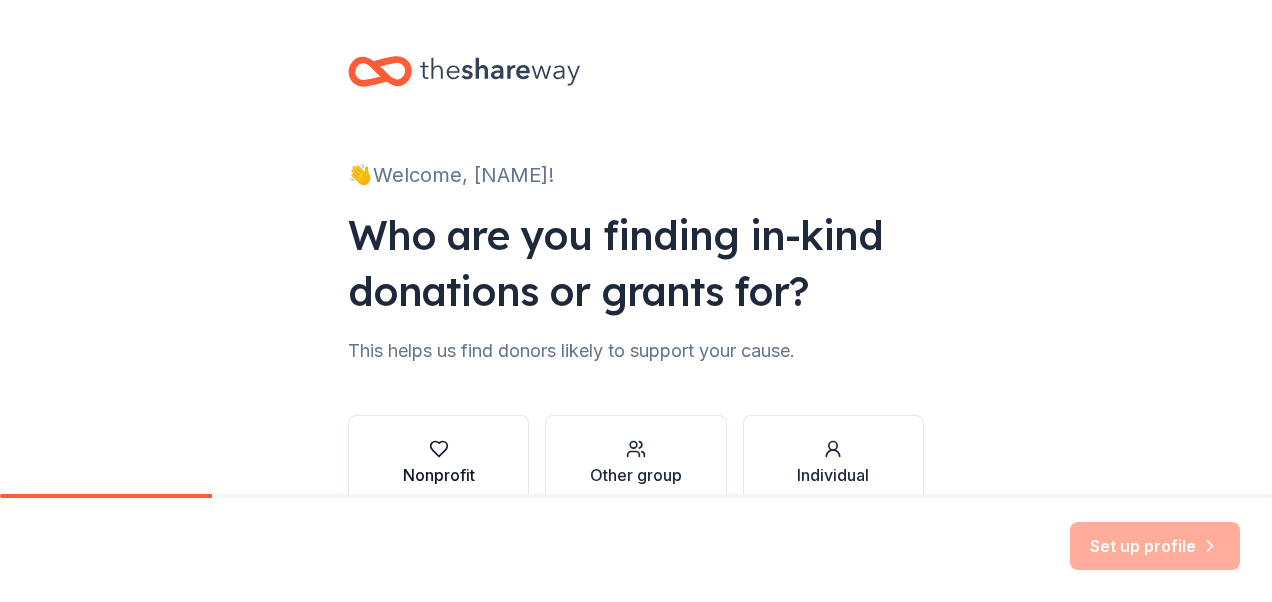click 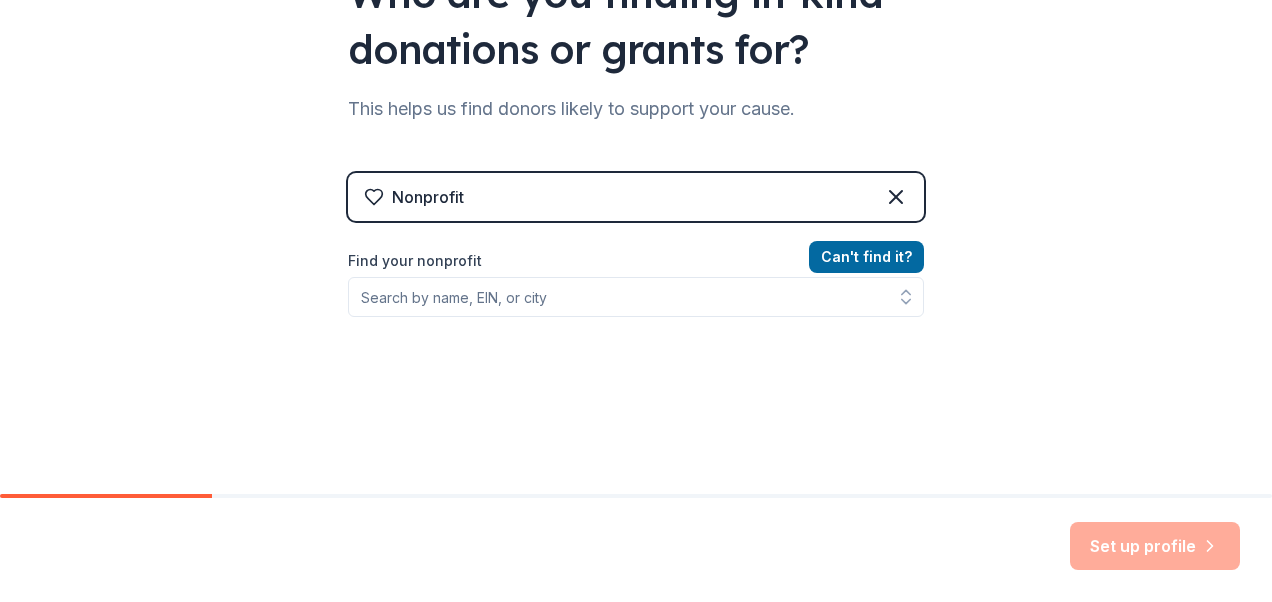 scroll, scrollTop: 260, scrollLeft: 0, axis: vertical 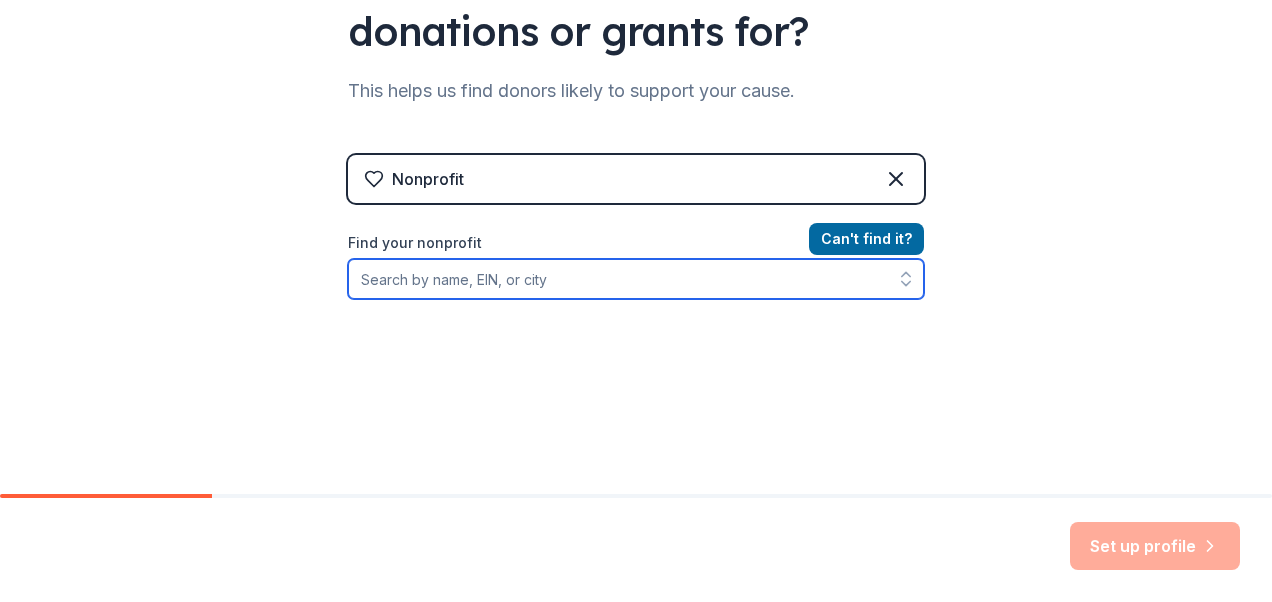 click on "Find your nonprofit" at bounding box center (636, 279) 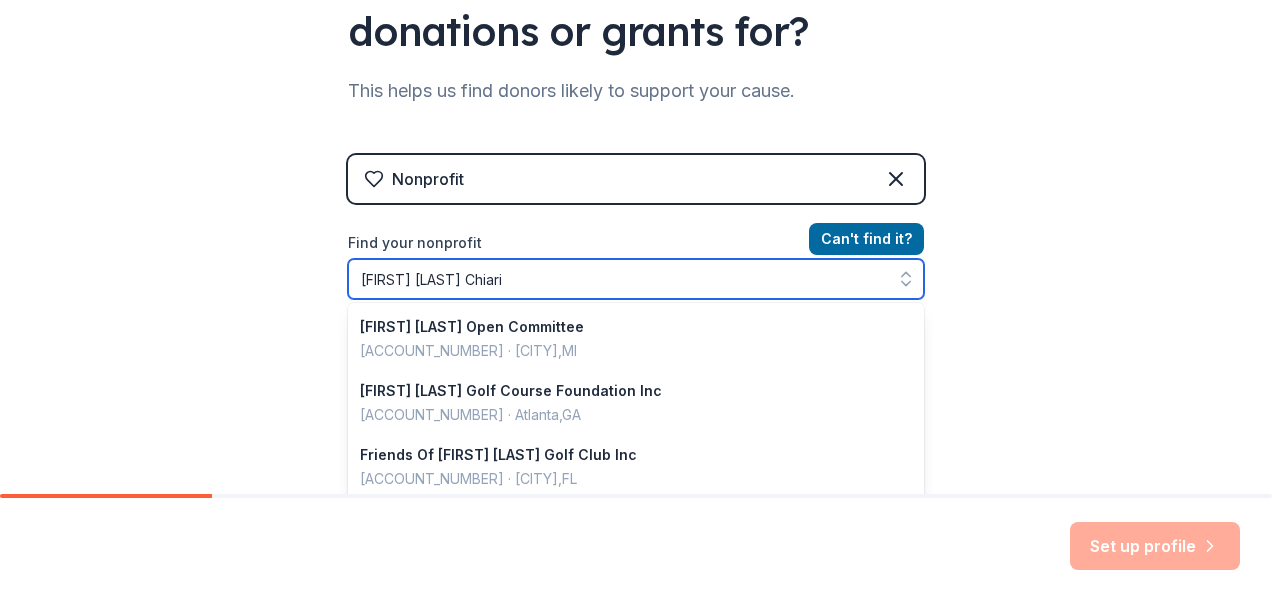 type on "[FIRST] [LAST] Chiari" 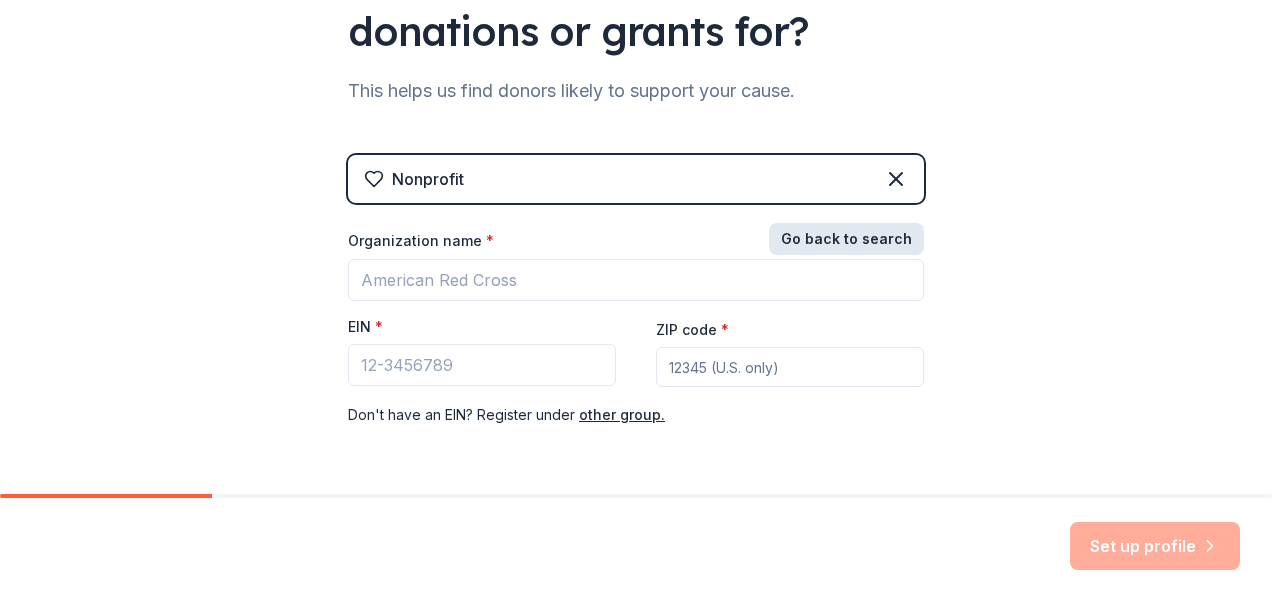 click on "Go back to search" at bounding box center (846, 239) 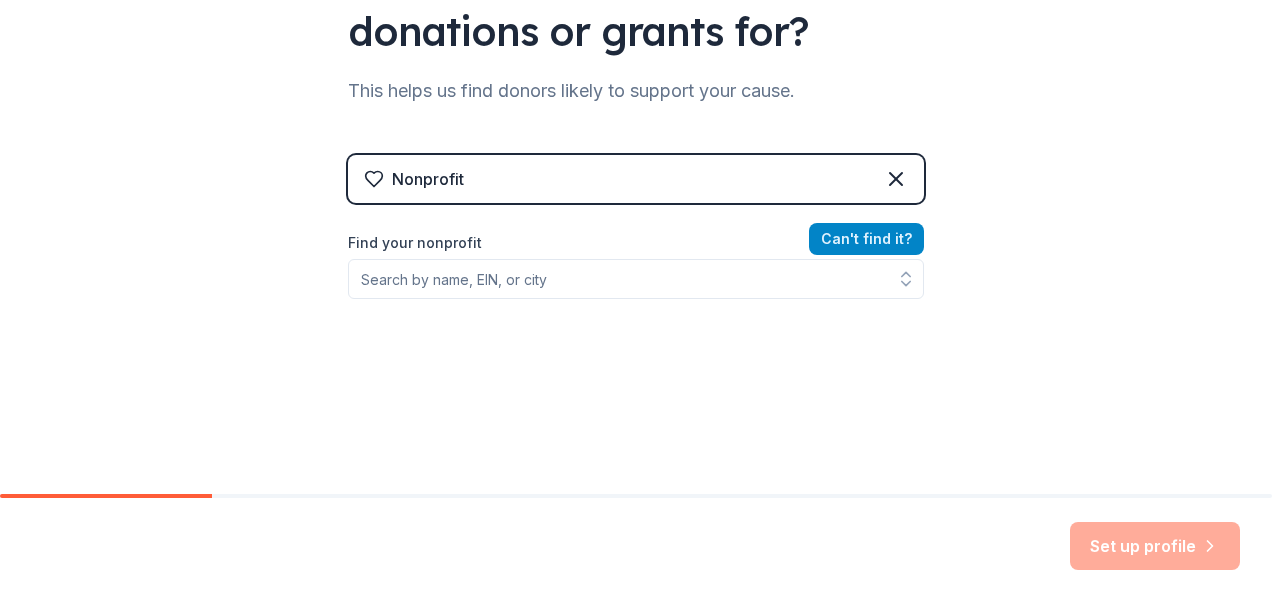 click on "Can ' t find it?" at bounding box center (866, 239) 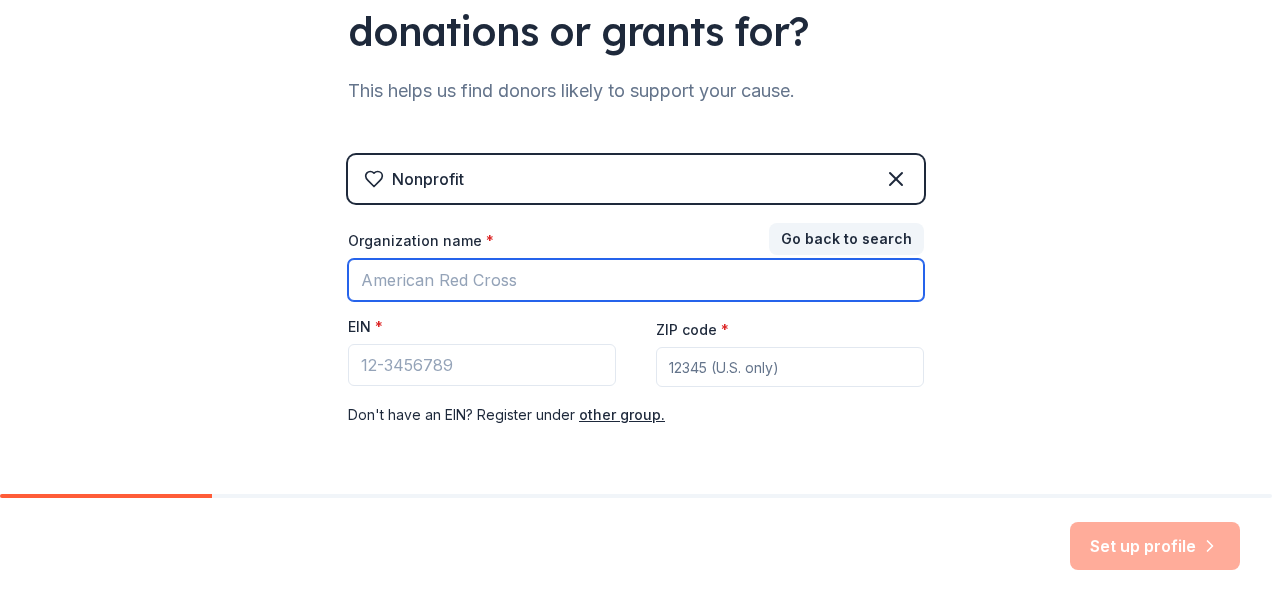 drag, startPoint x: 606, startPoint y: 295, endPoint x: 729, endPoint y: 93, distance: 236.50159 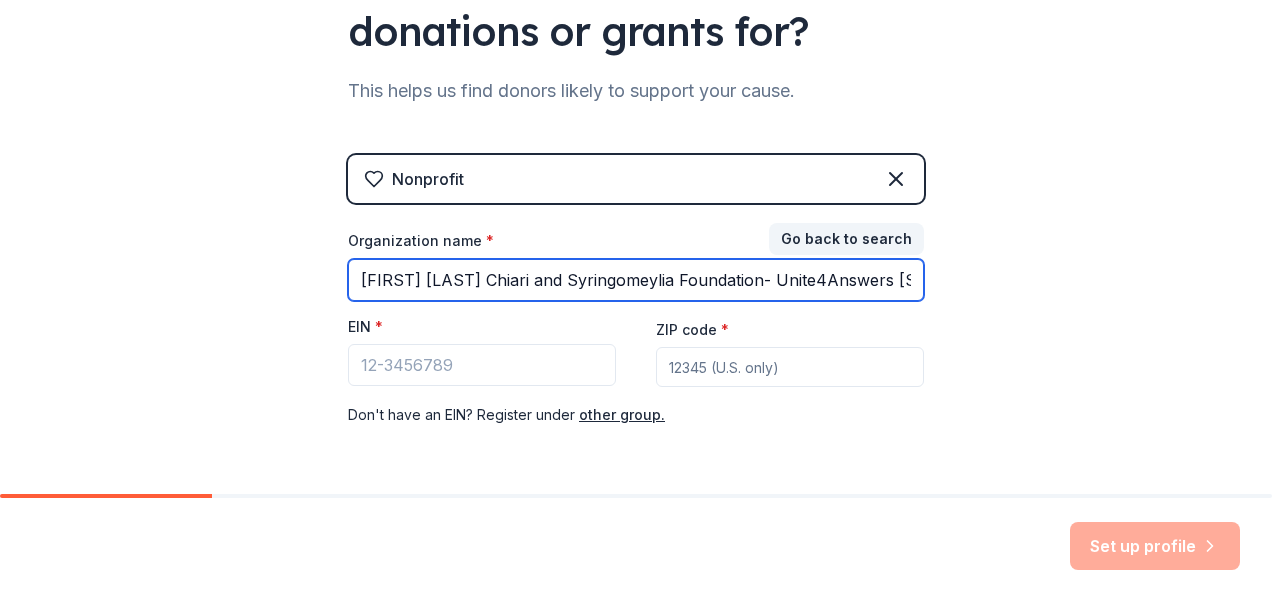 click on "[FIRST] [LAST] Chiari and Syringomeylia Foundation- Unite4Answers [STATE] Chaper" at bounding box center (636, 280) 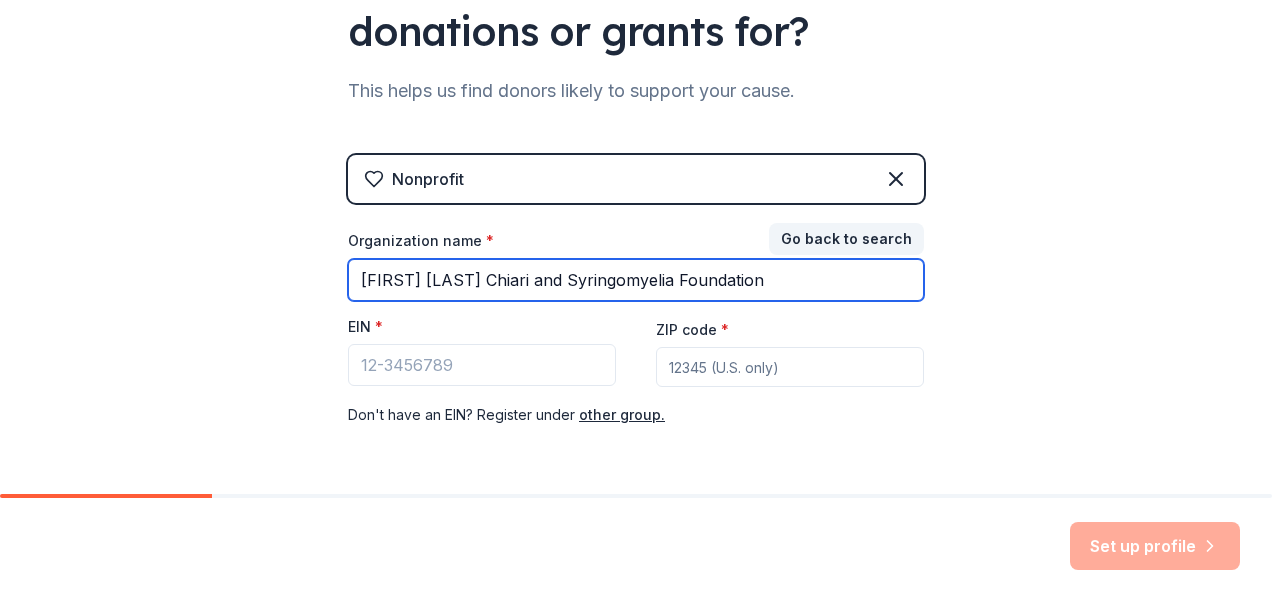 type on "[FIRST] [LAST] Chiari and Syringomyelia Foundation" 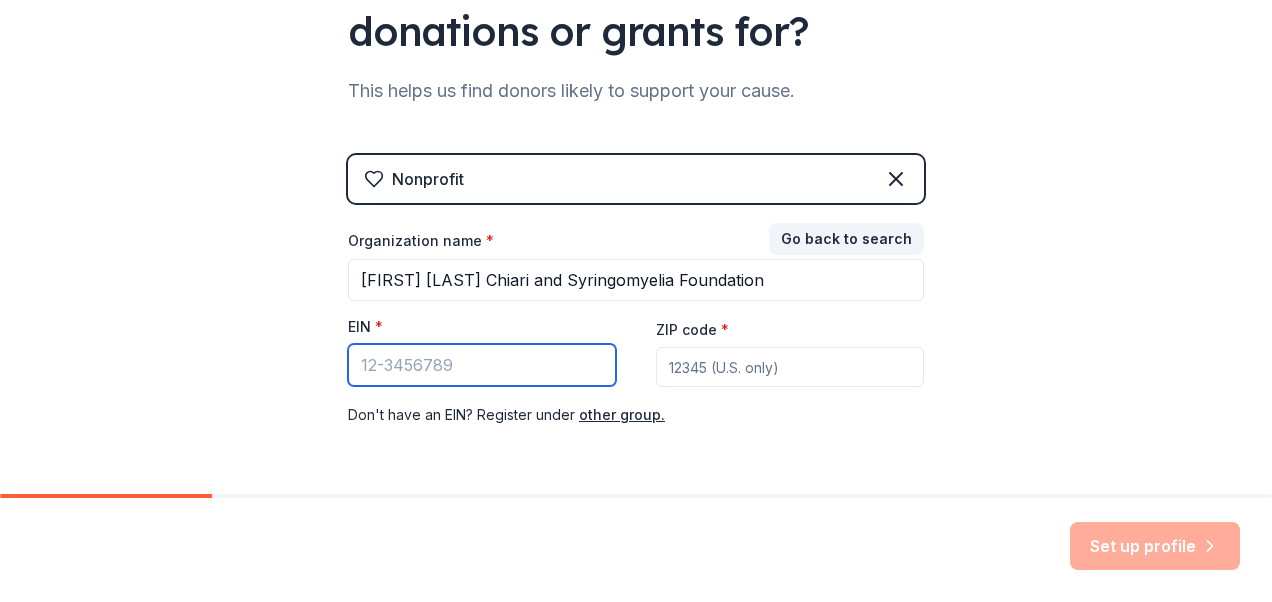 click on "EIN *" at bounding box center [482, 365] 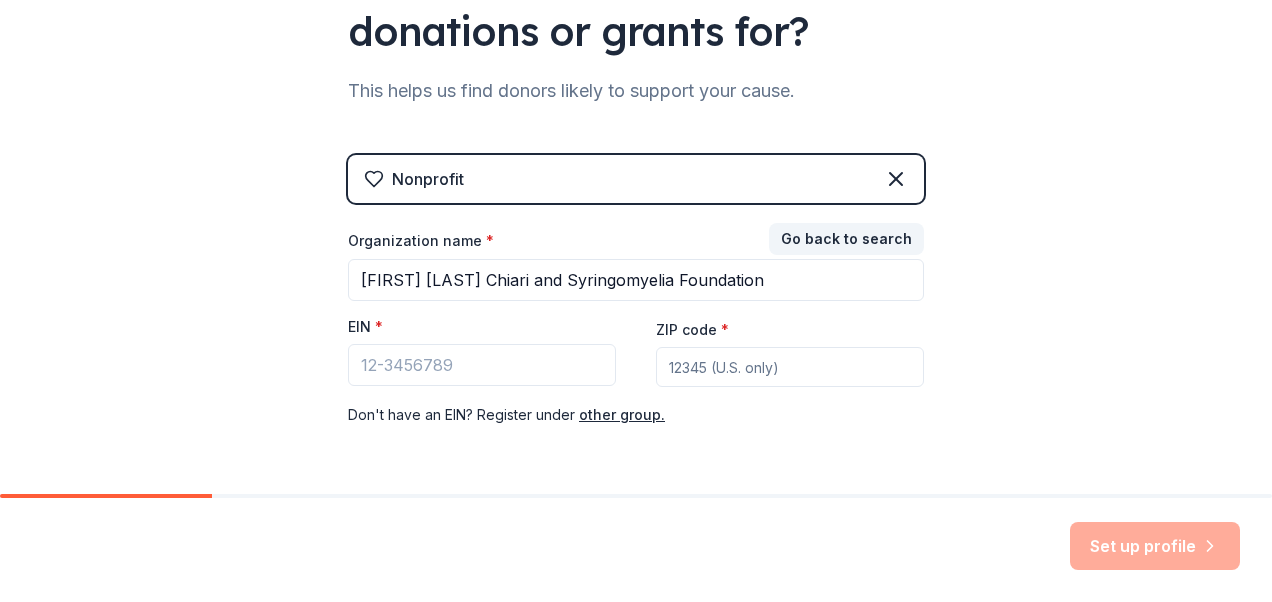 click on "ZIP code *" at bounding box center (790, 367) 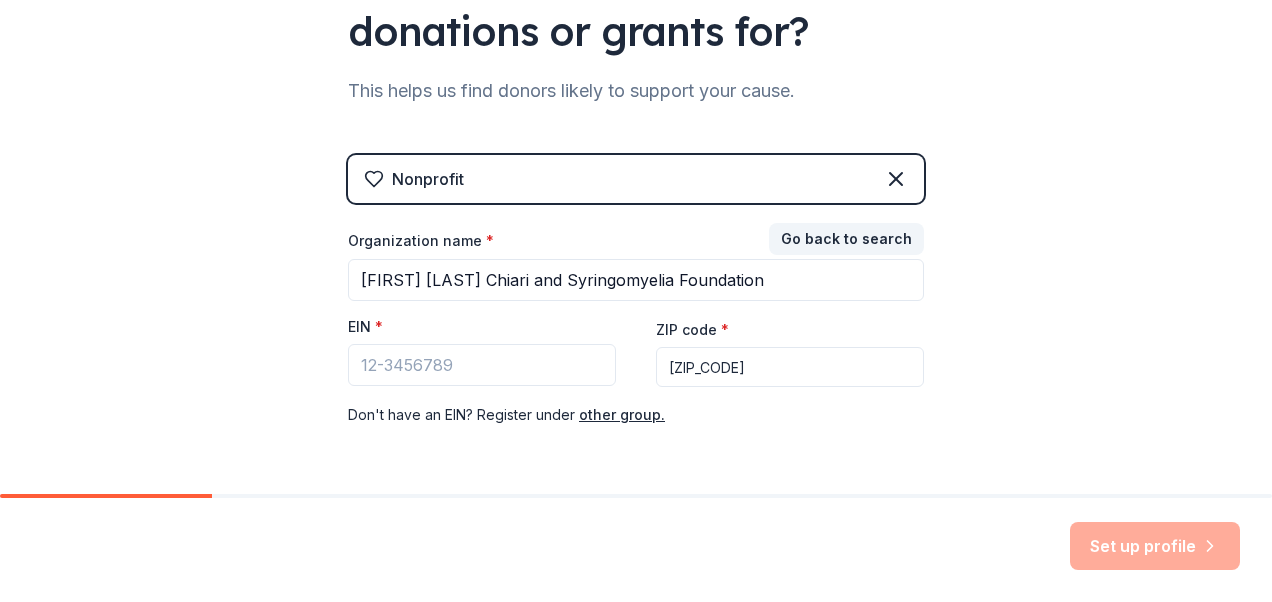 type on "[ZIP_CODE]" 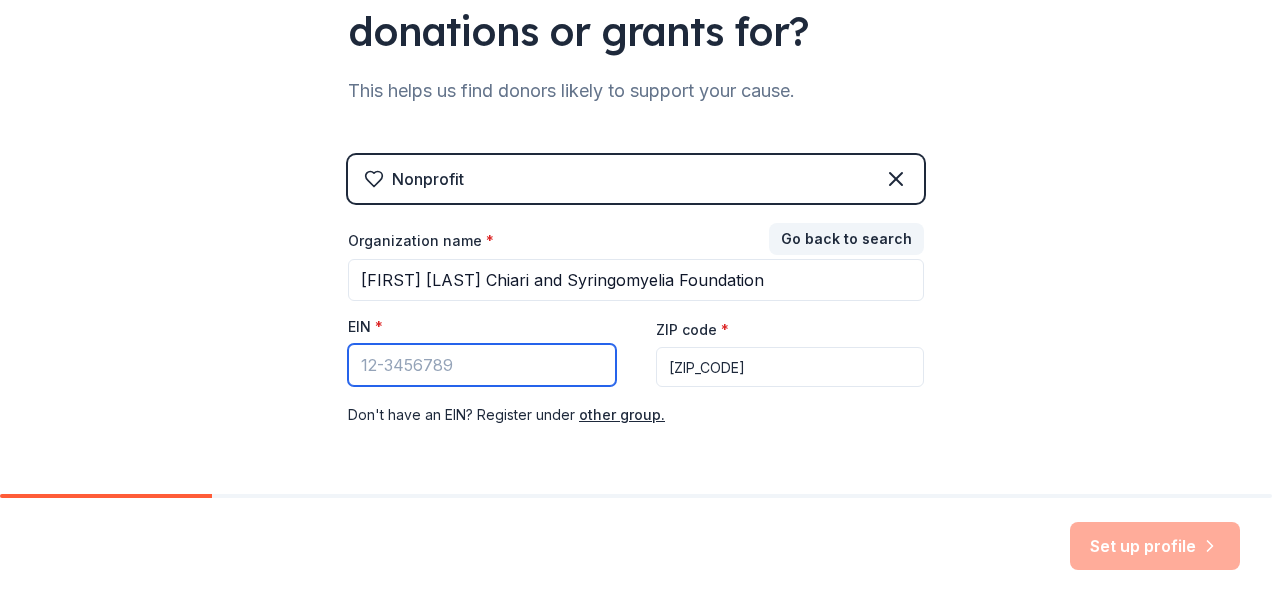 click on "EIN *" at bounding box center (482, 365) 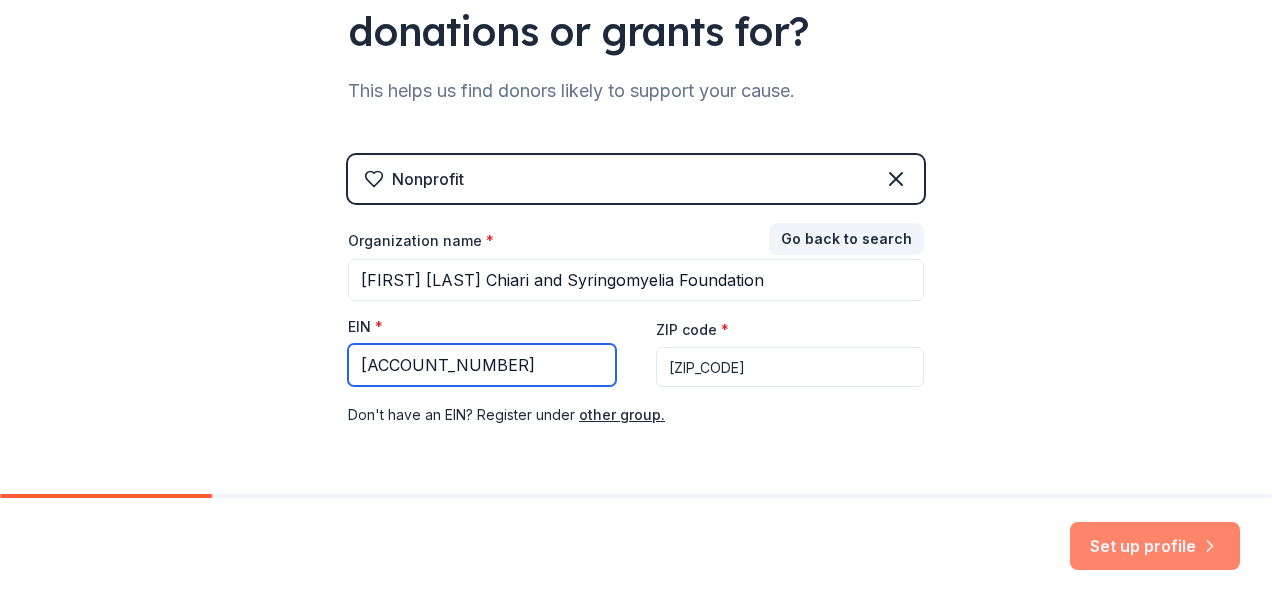type on "[ACCOUNT_NUMBER]" 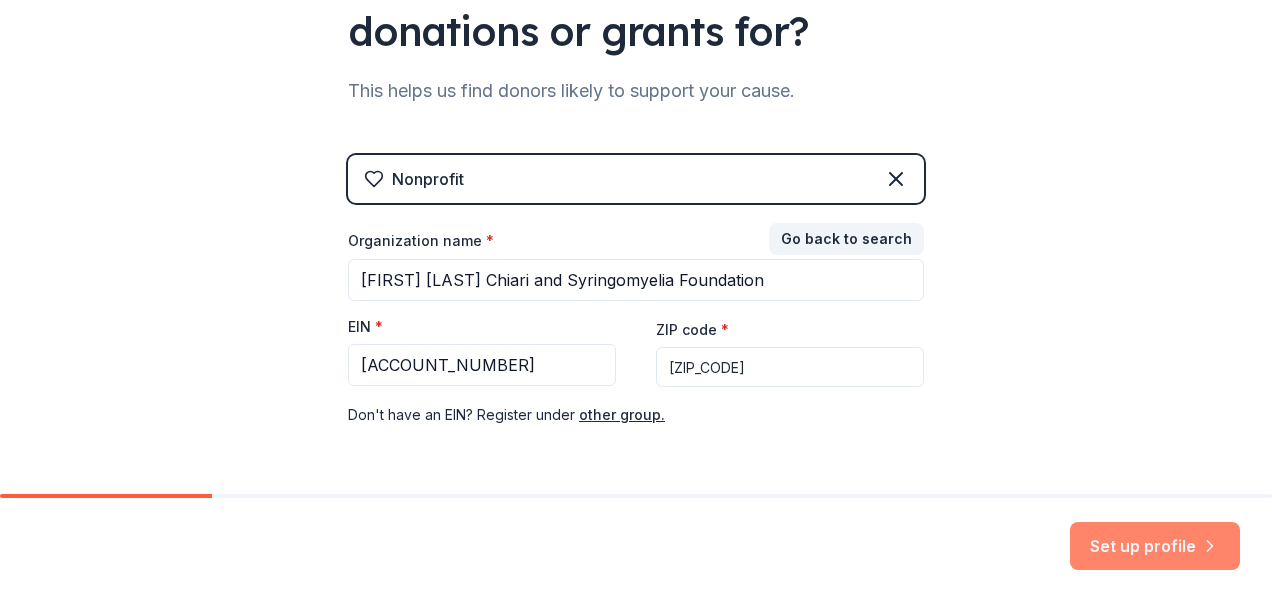 click on "Set up profile" at bounding box center [1155, 546] 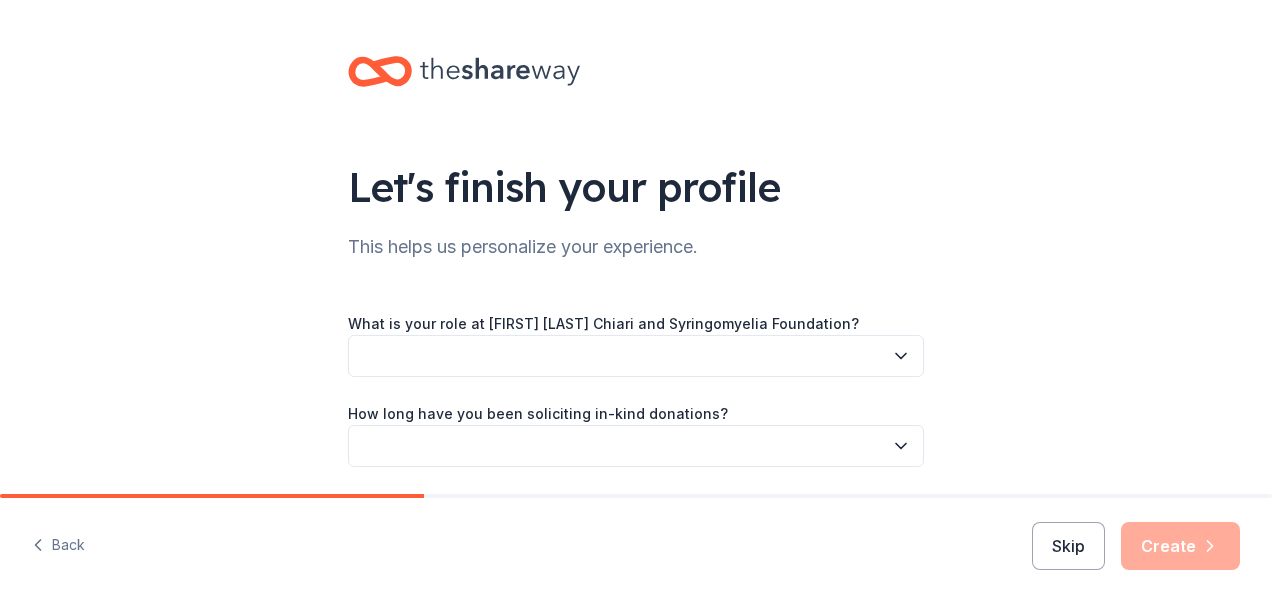click at bounding box center (636, 356) 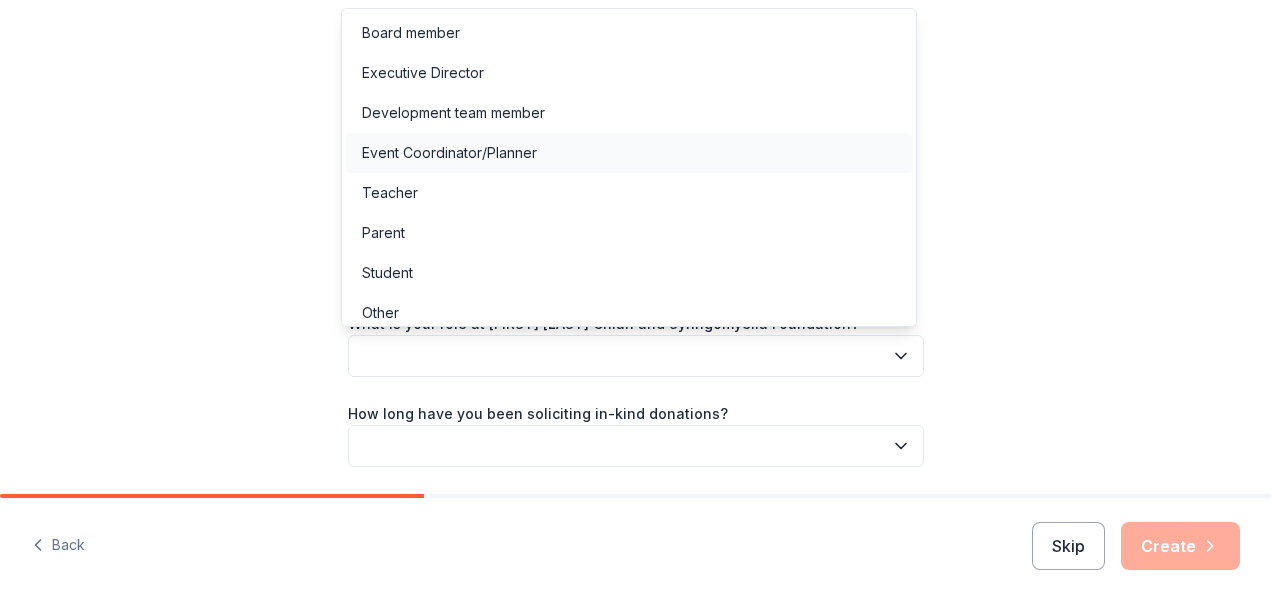 click on "Event Coordinator/Planner" at bounding box center [629, 153] 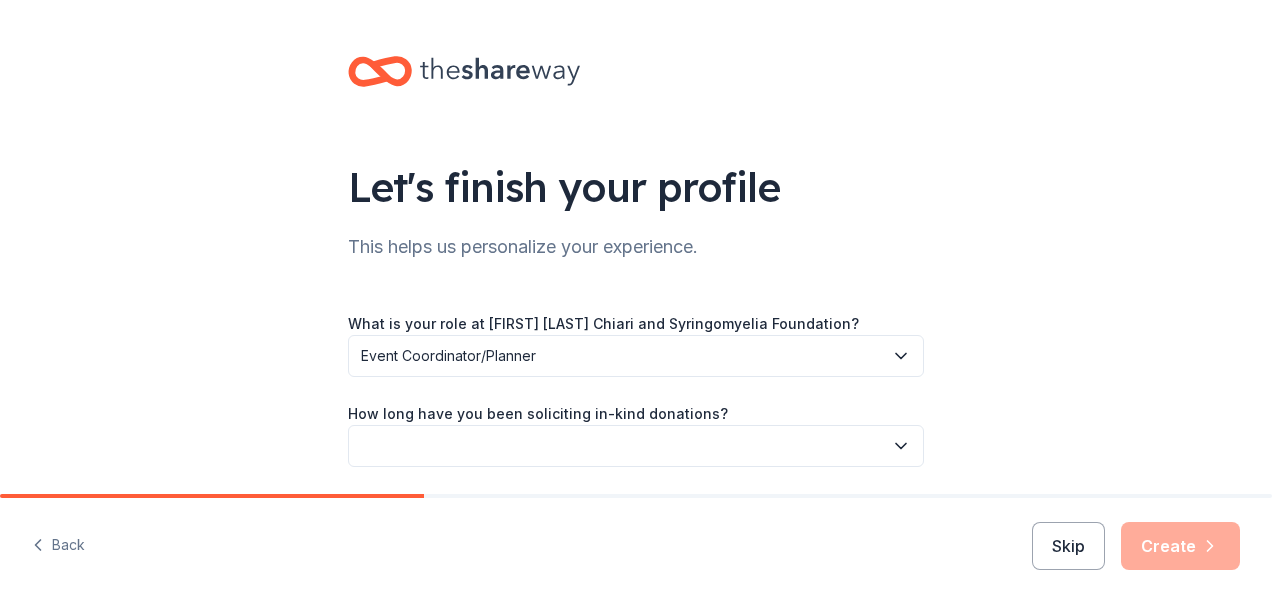 click at bounding box center (636, 446) 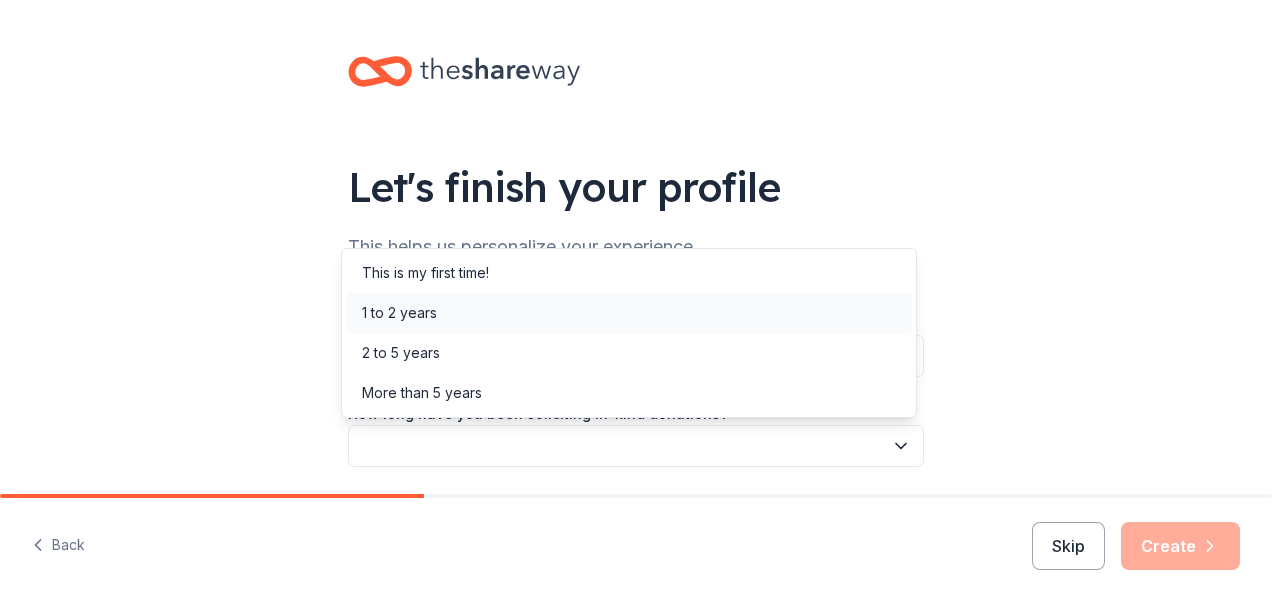 click on "1 to 2 years" at bounding box center [629, 313] 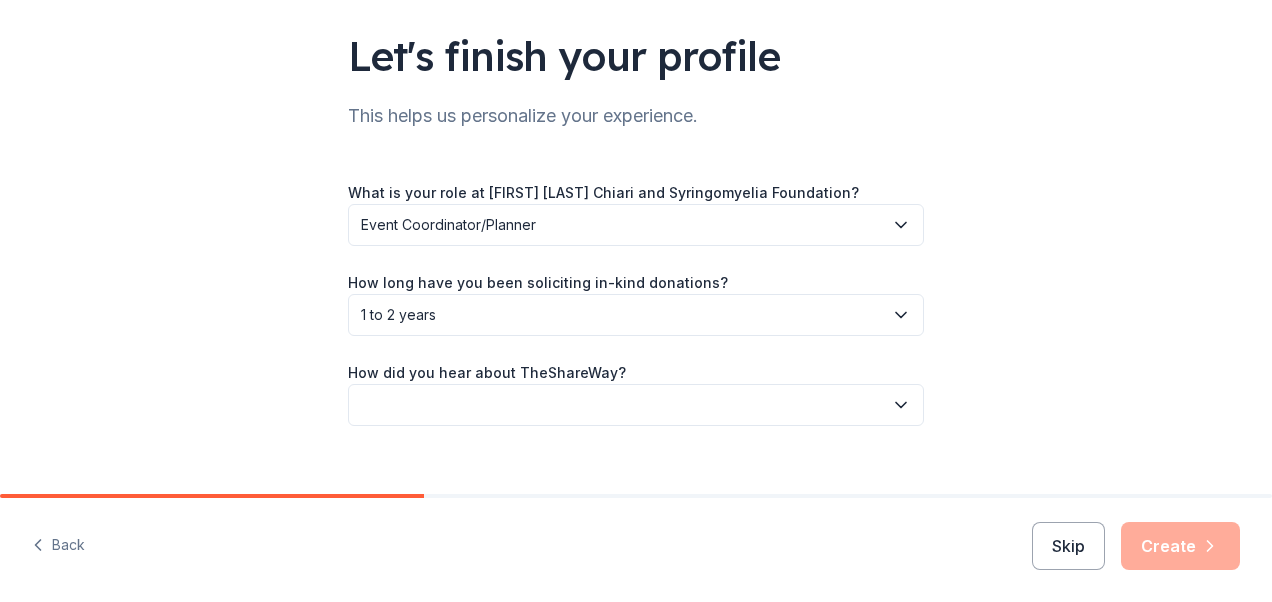 scroll, scrollTop: 159, scrollLeft: 0, axis: vertical 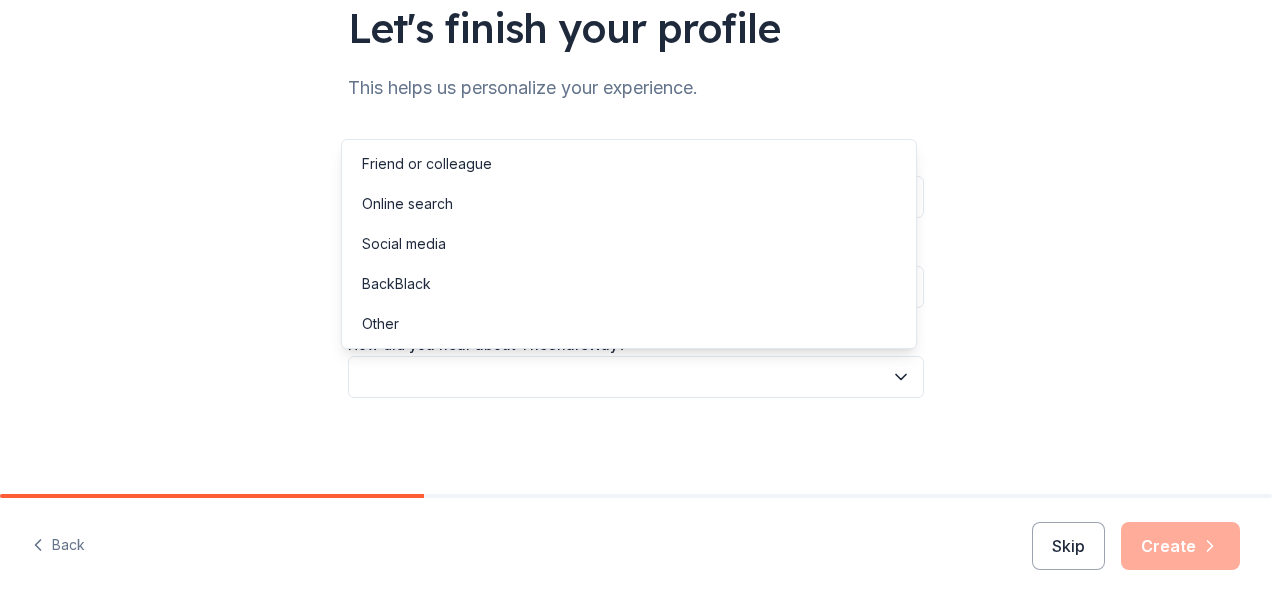 click at bounding box center (636, 377) 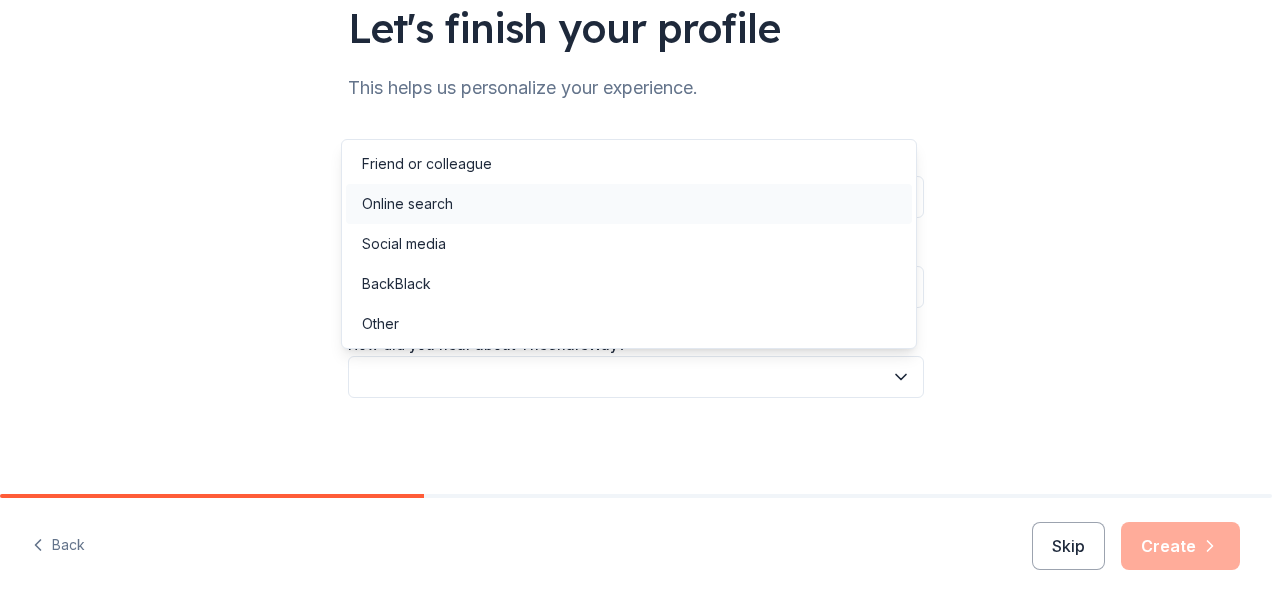 click on "Online search" at bounding box center [629, 204] 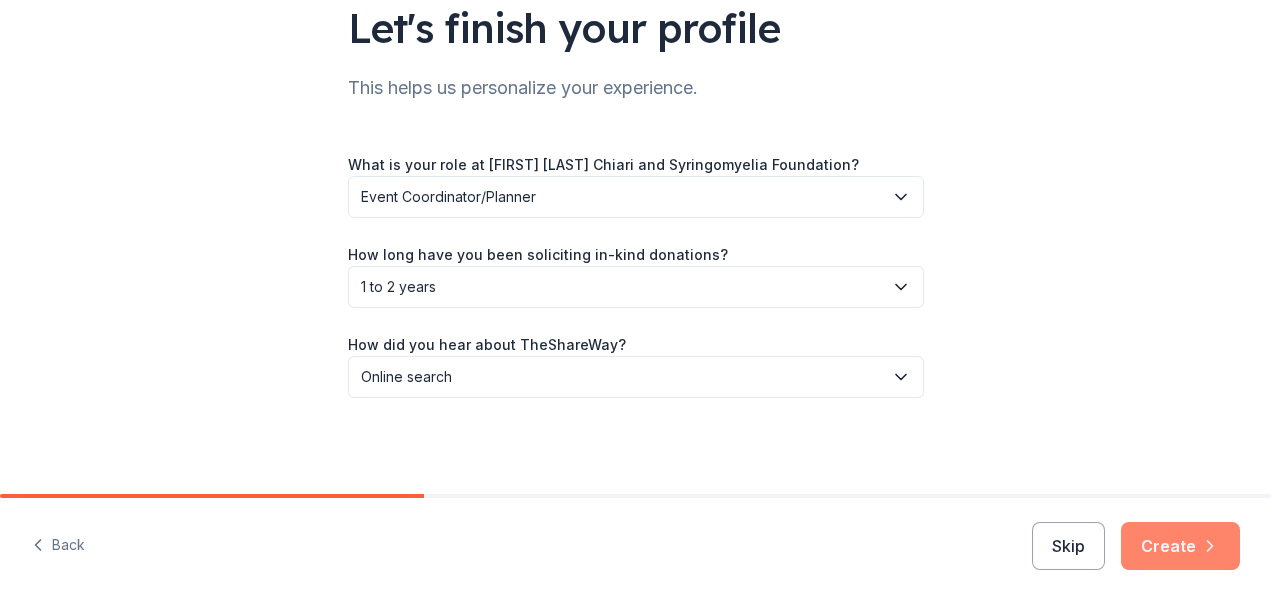 click 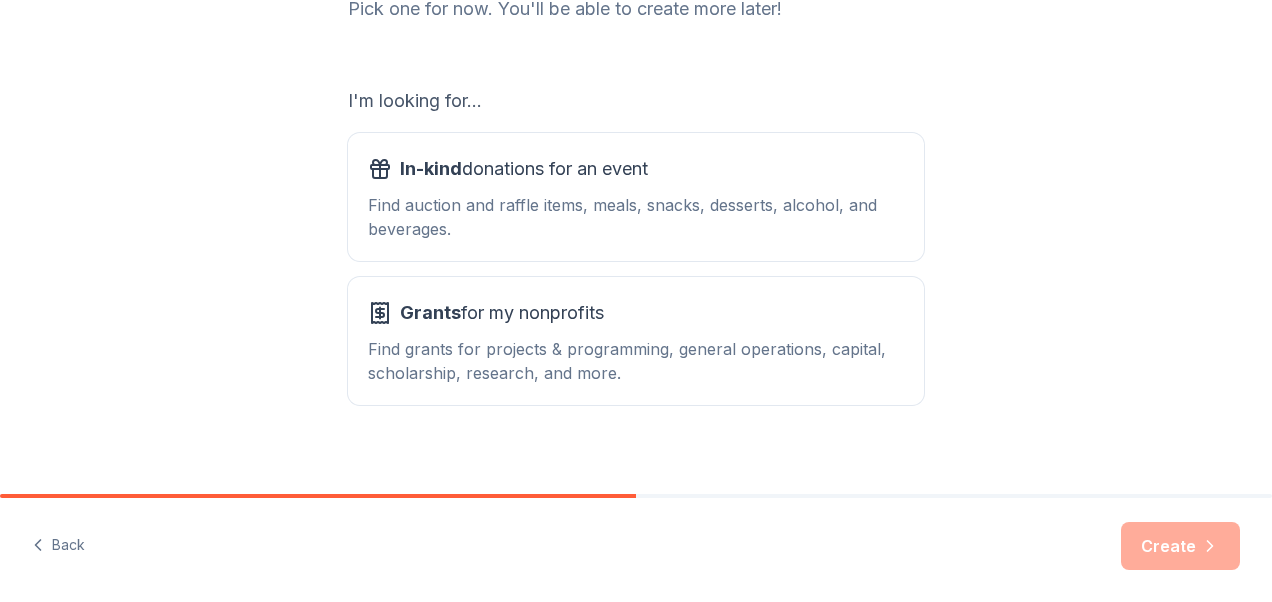 scroll, scrollTop: 313, scrollLeft: 0, axis: vertical 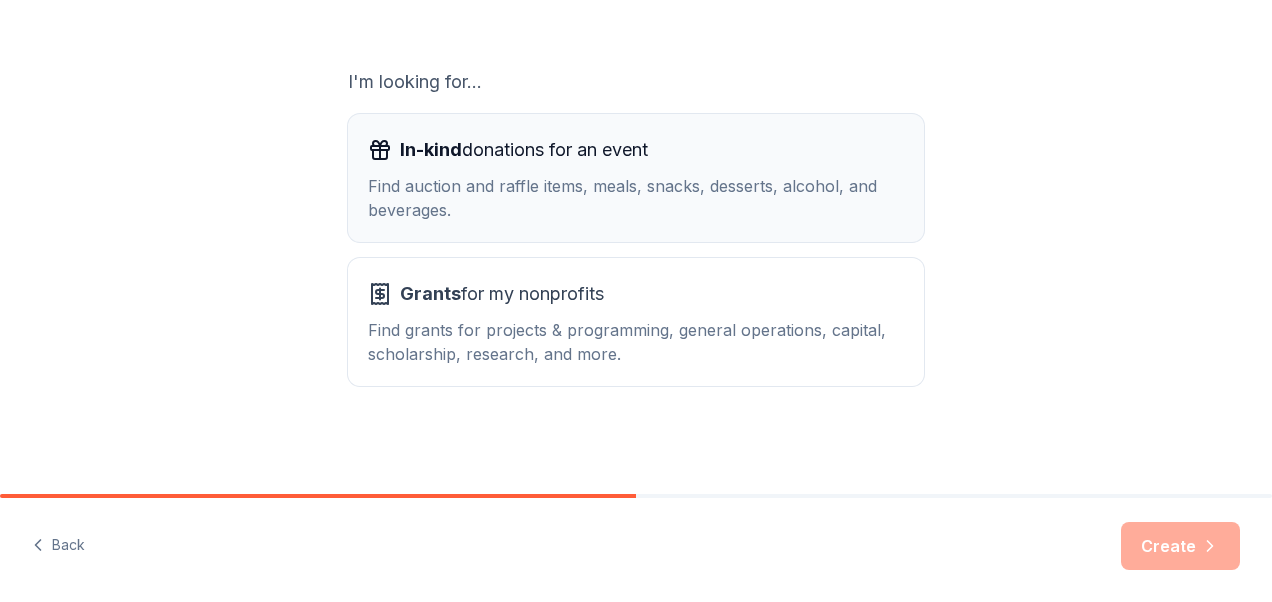 click on "Find auction and raffle items, meals, snacks, desserts, alcohol, and beverages." at bounding box center [636, 198] 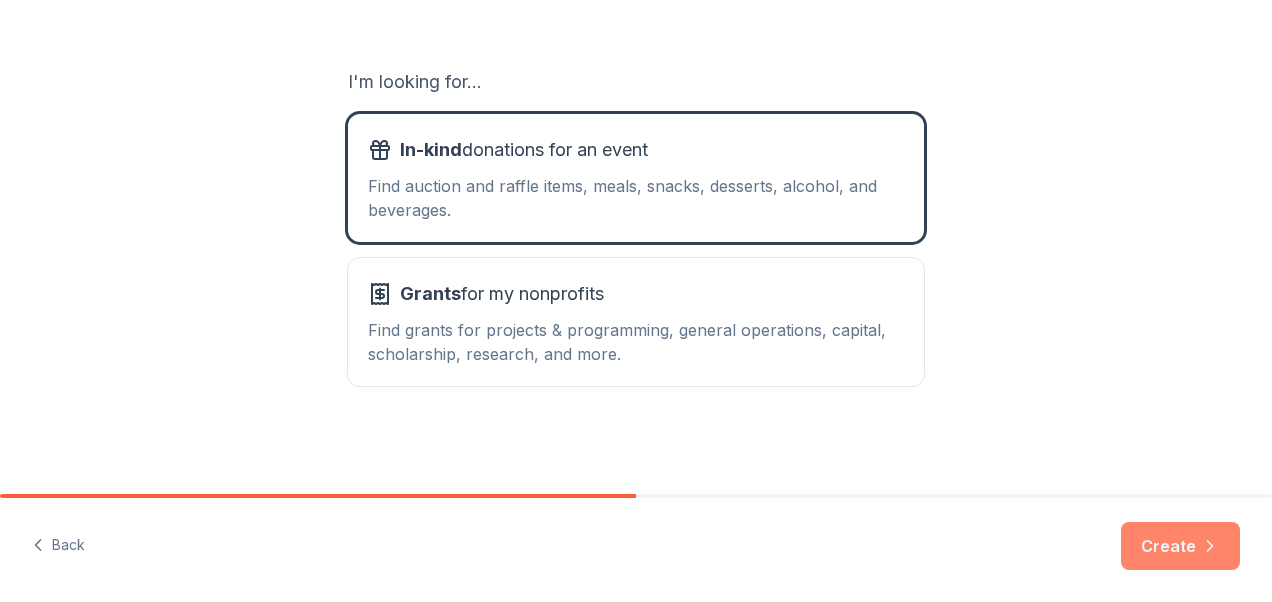 click on "Create" at bounding box center [1180, 546] 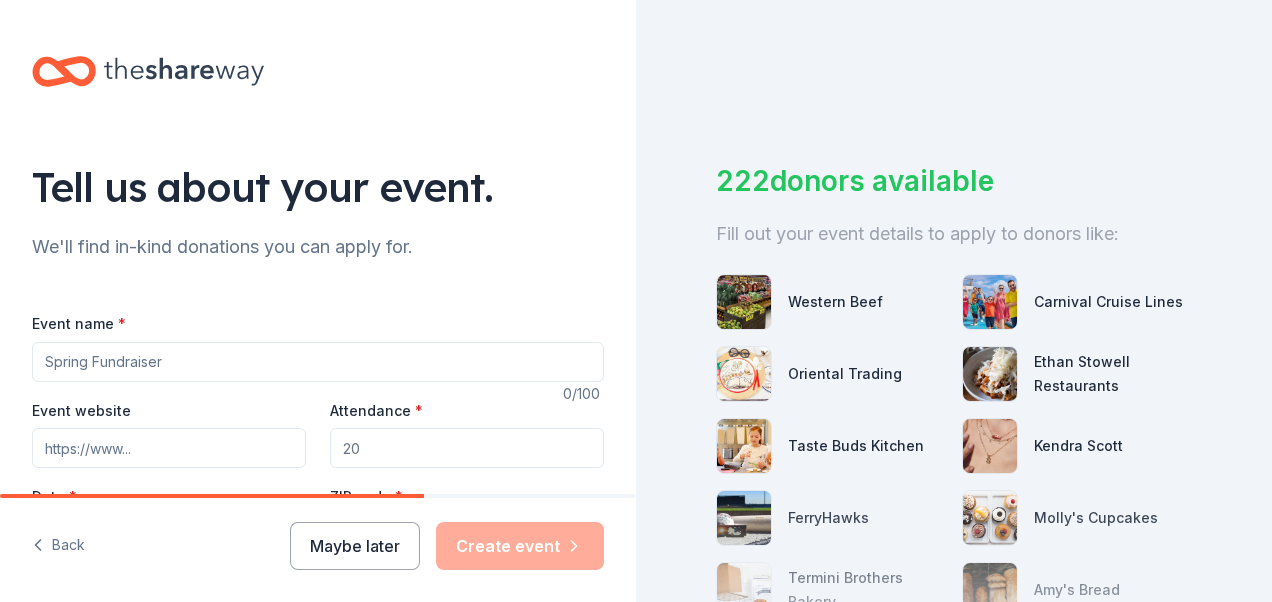 click on "Event name *" at bounding box center (318, 362) 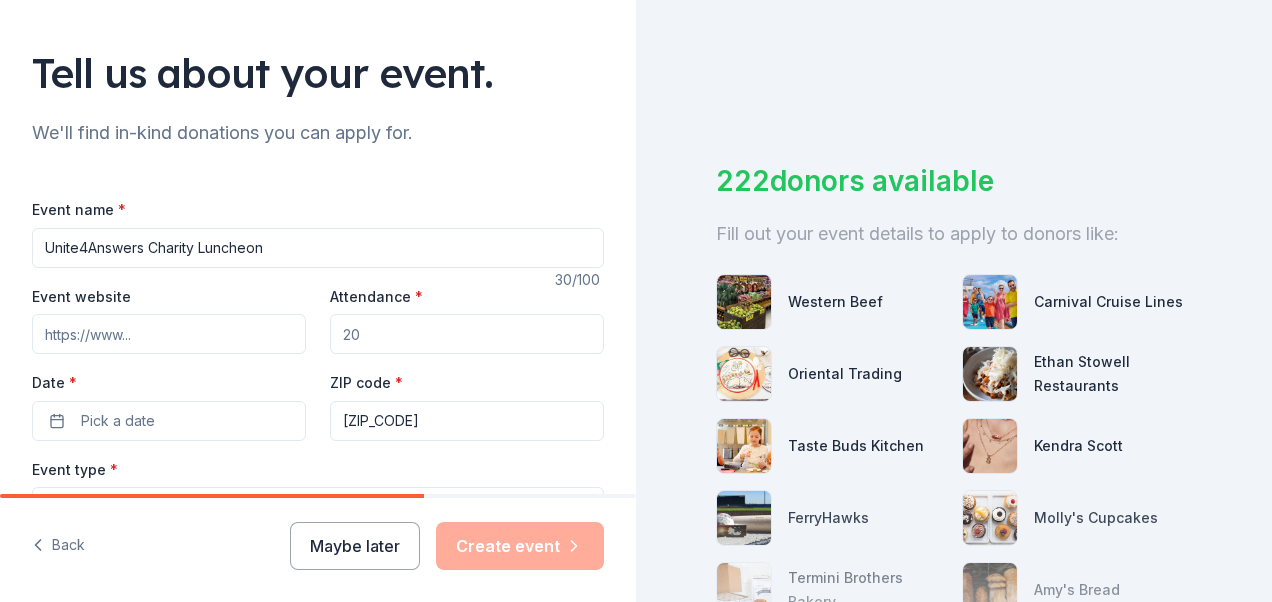 scroll, scrollTop: 148, scrollLeft: 0, axis: vertical 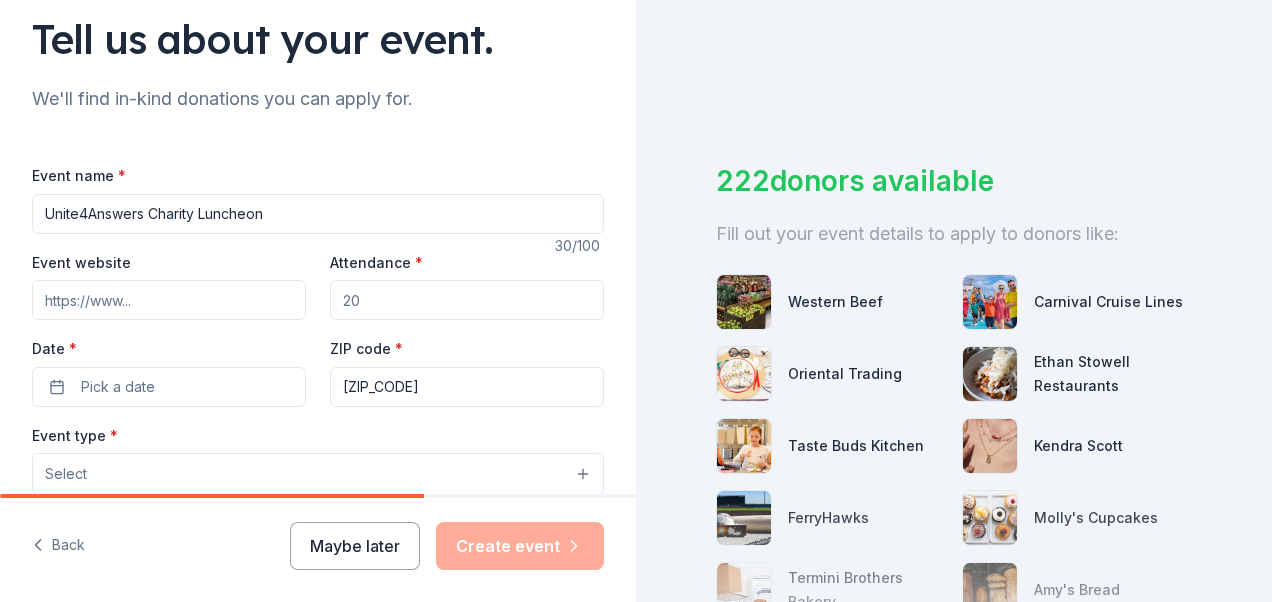 type on "Unite4Answers Charity Luncheon" 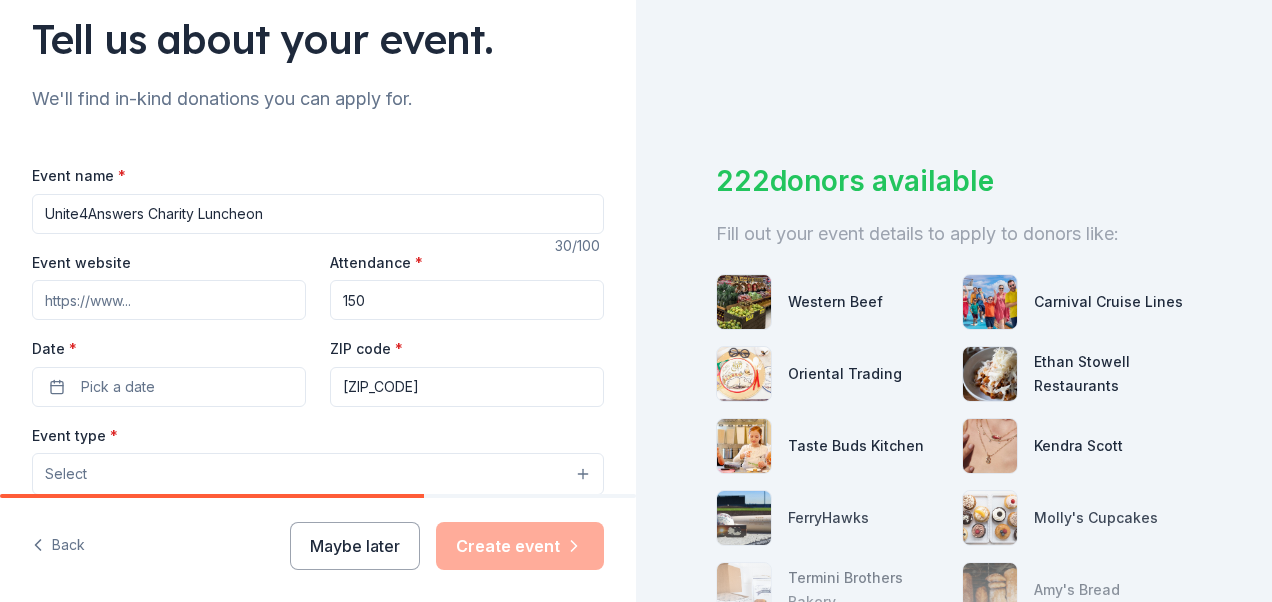 type on "150" 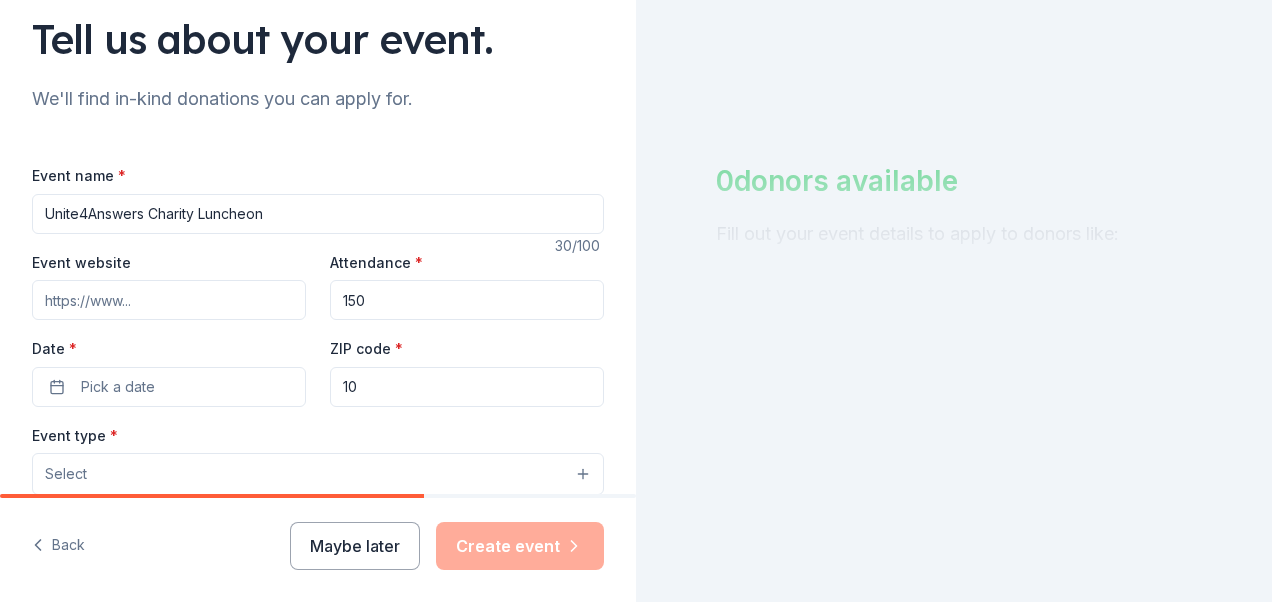 type on "1" 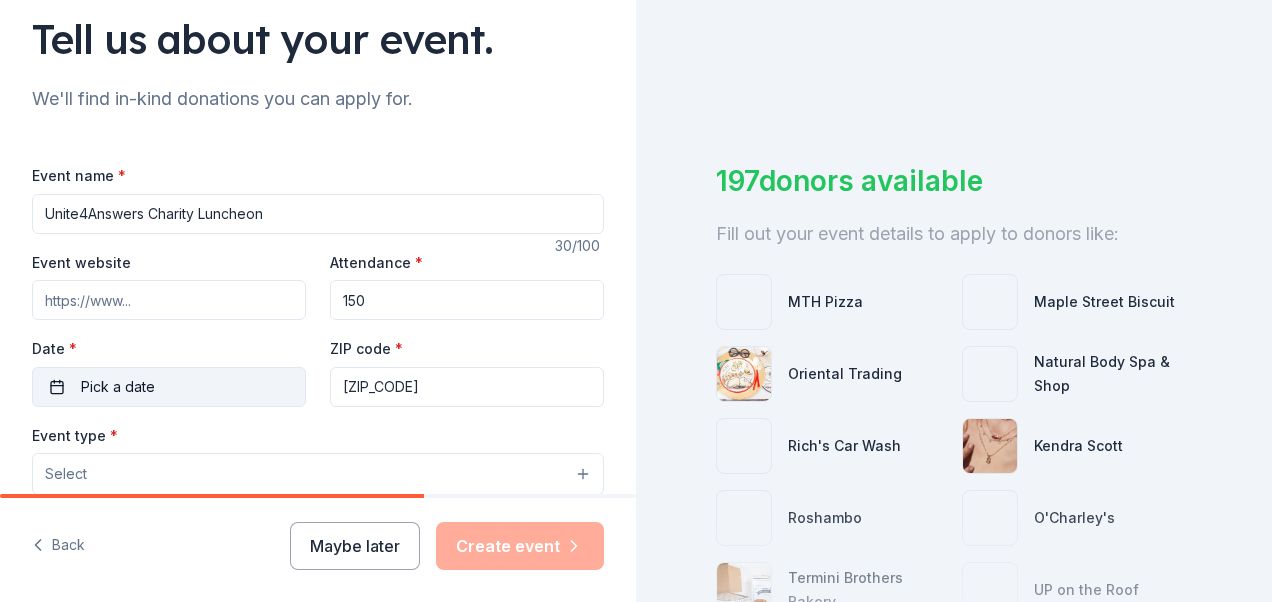 type on "[ZIP_CODE]" 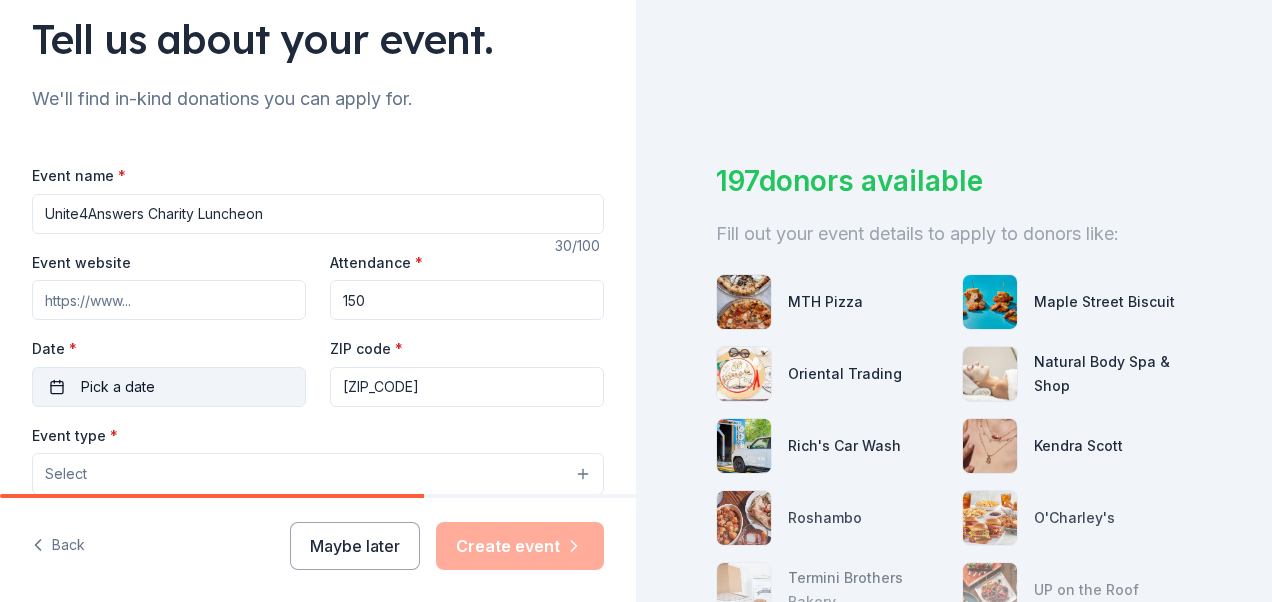 click on "Pick a date" at bounding box center (169, 387) 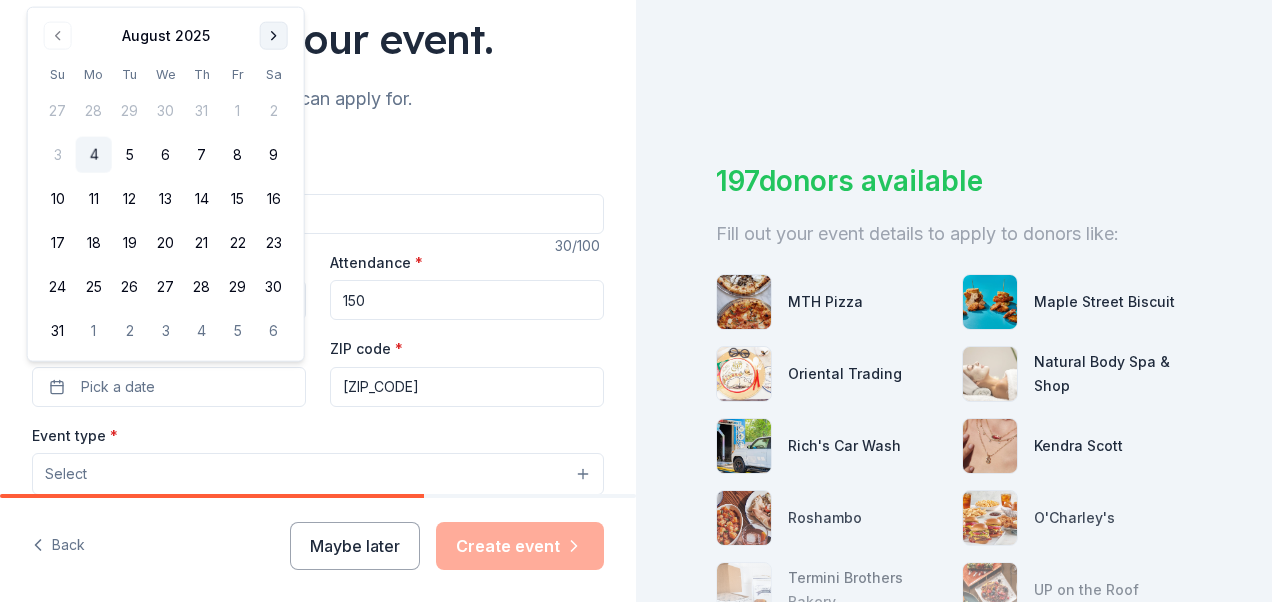 click at bounding box center [274, 36] 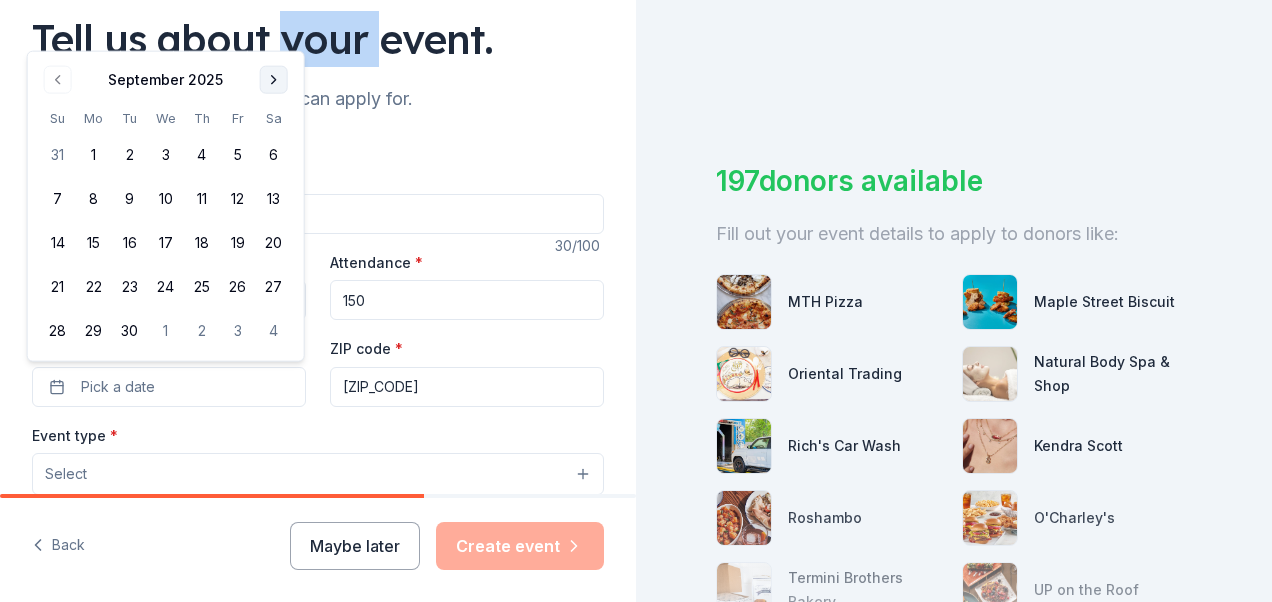 click on "Tell us about your event." at bounding box center (318, 39) 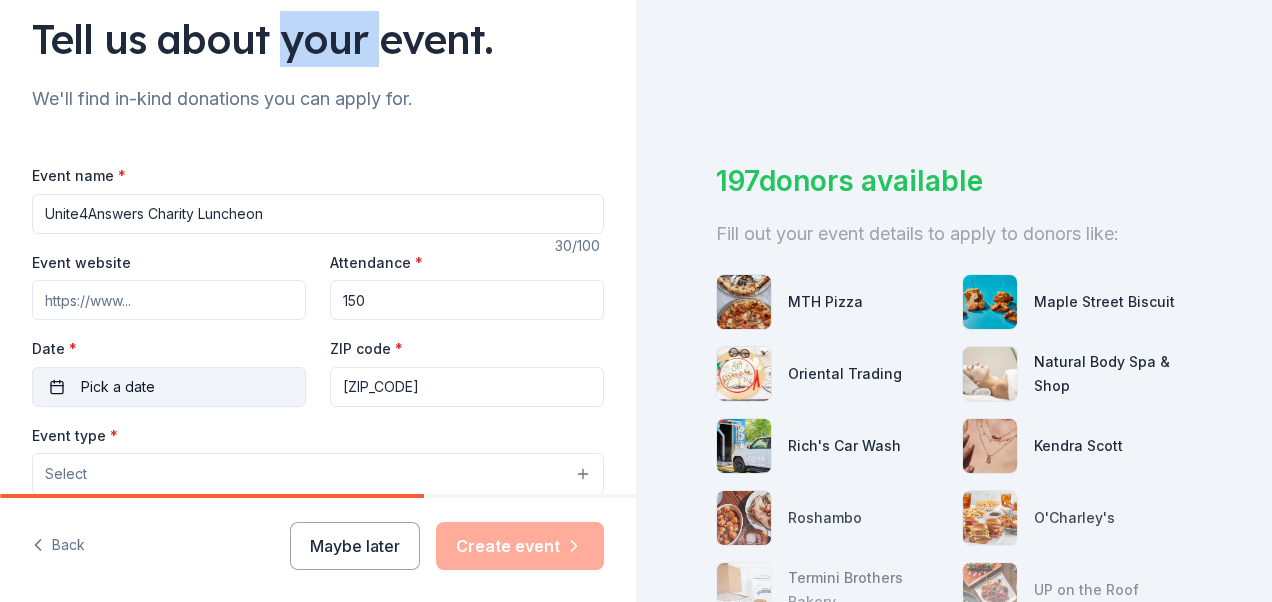 click on "Pick a date" at bounding box center [169, 387] 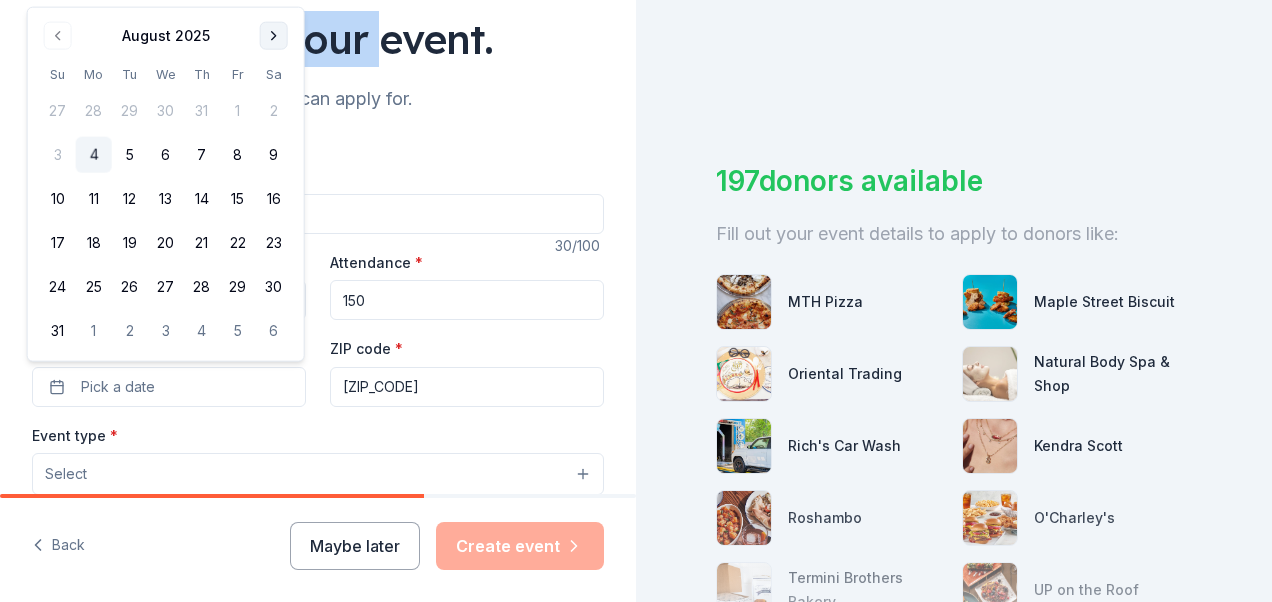 click at bounding box center [274, 36] 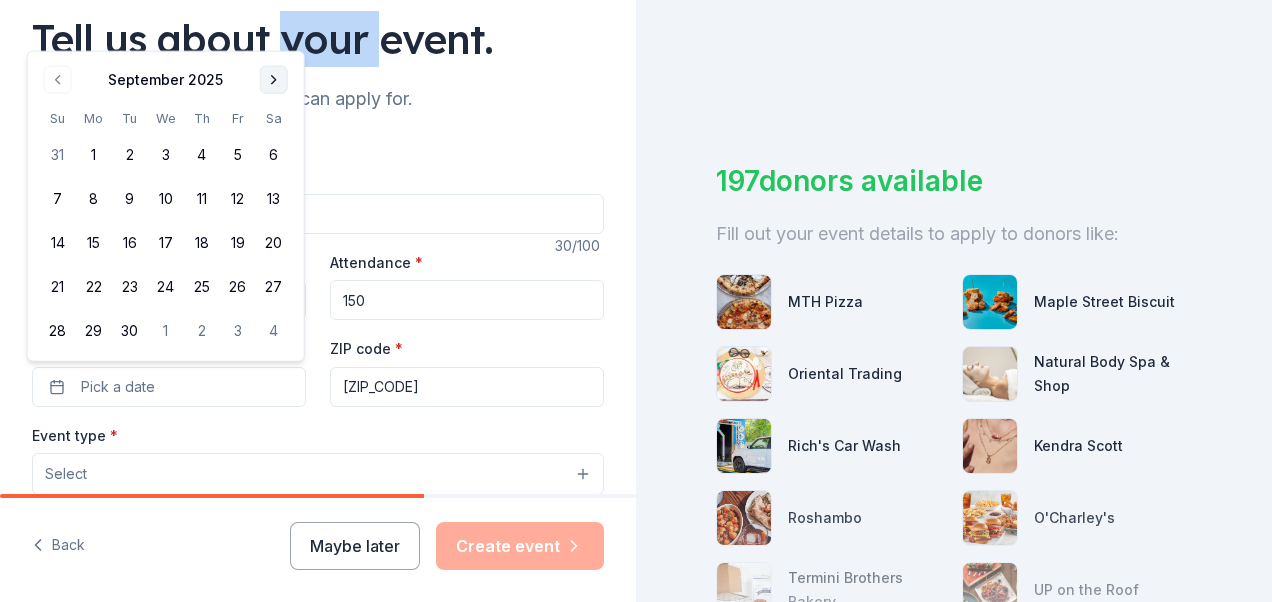 click at bounding box center [274, 80] 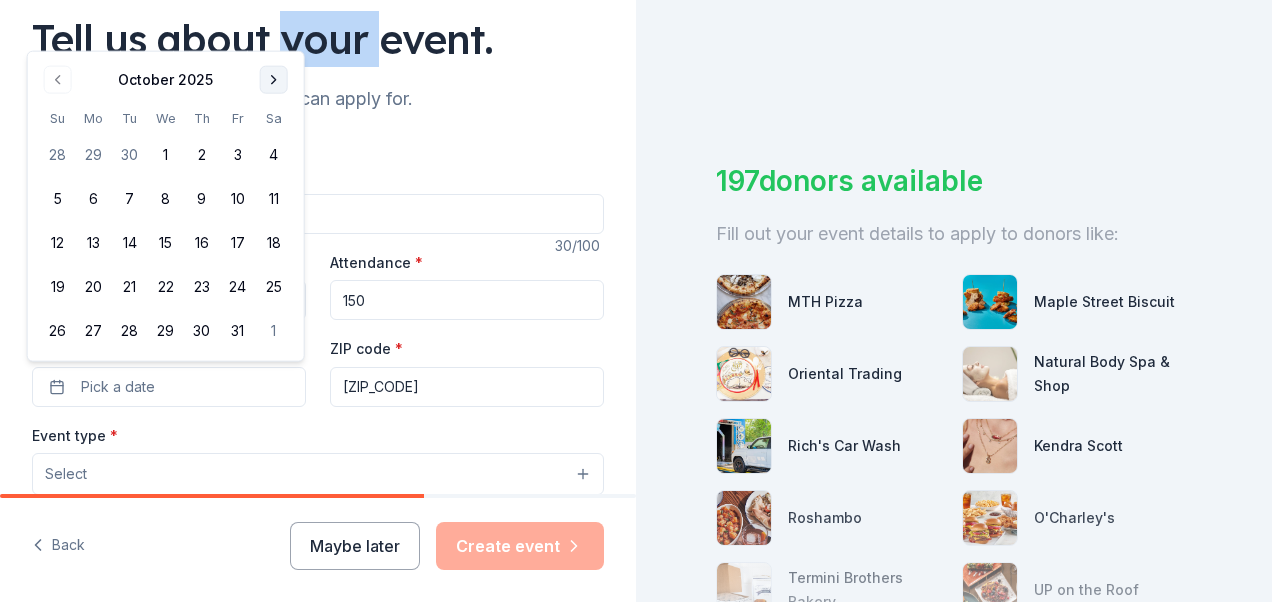 click at bounding box center (274, 80) 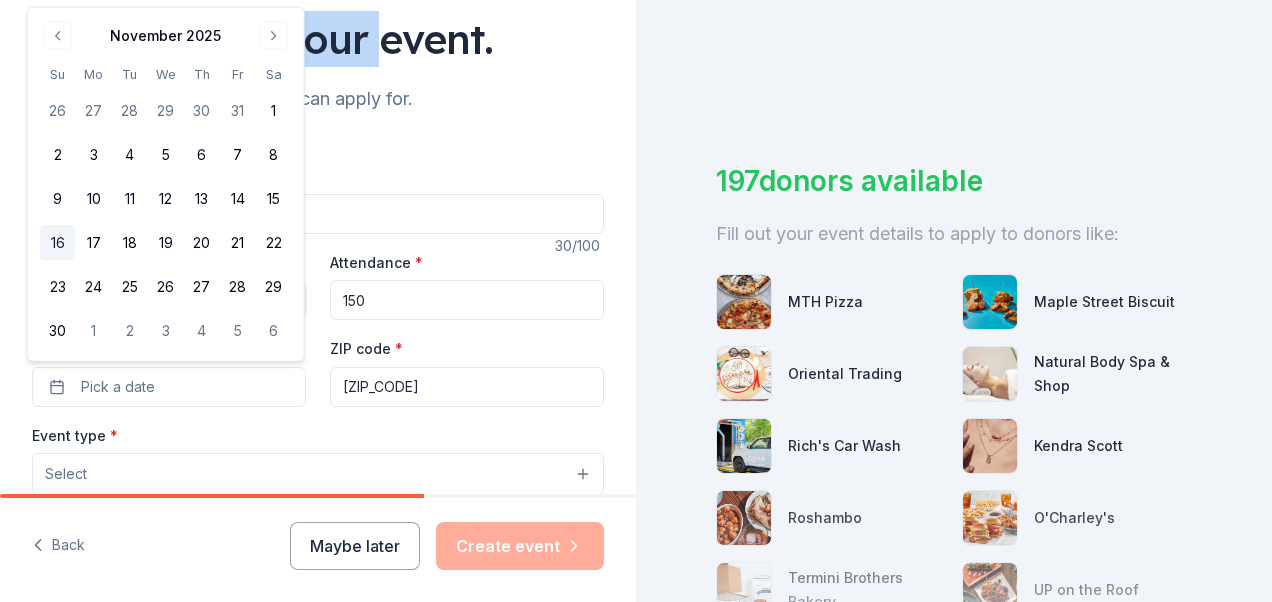 click on "16" at bounding box center [58, 243] 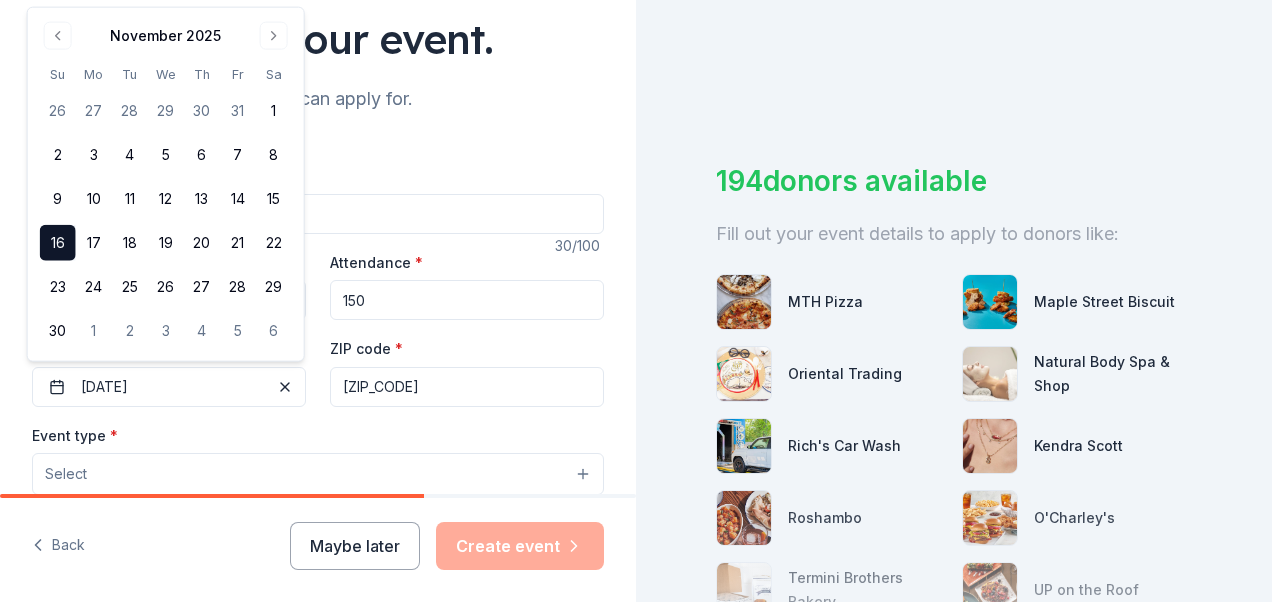 click on "Event name * Unite4Answers Charity Luncheon" at bounding box center [318, 198] 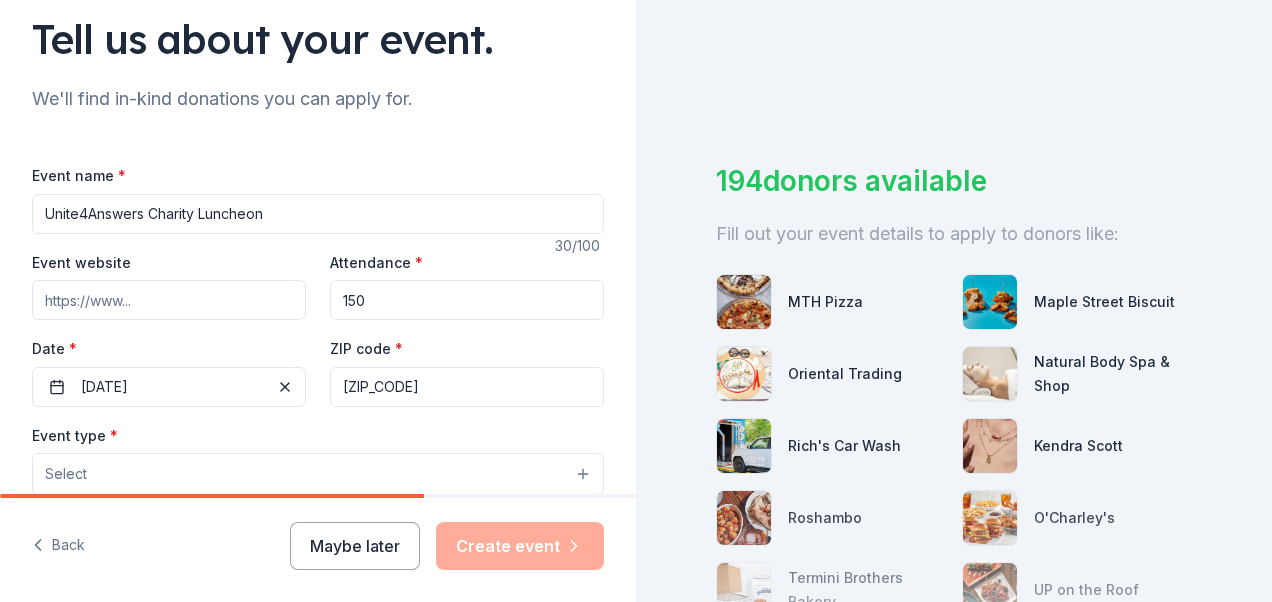 click on "Event website" at bounding box center [169, 300] 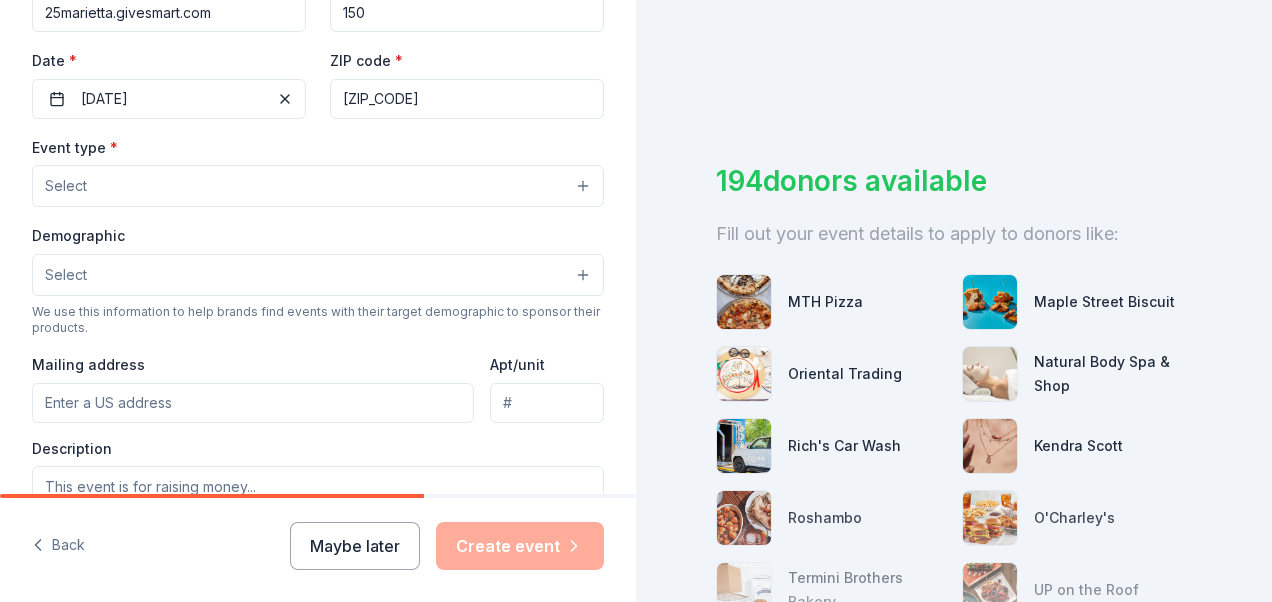 scroll, scrollTop: 444, scrollLeft: 0, axis: vertical 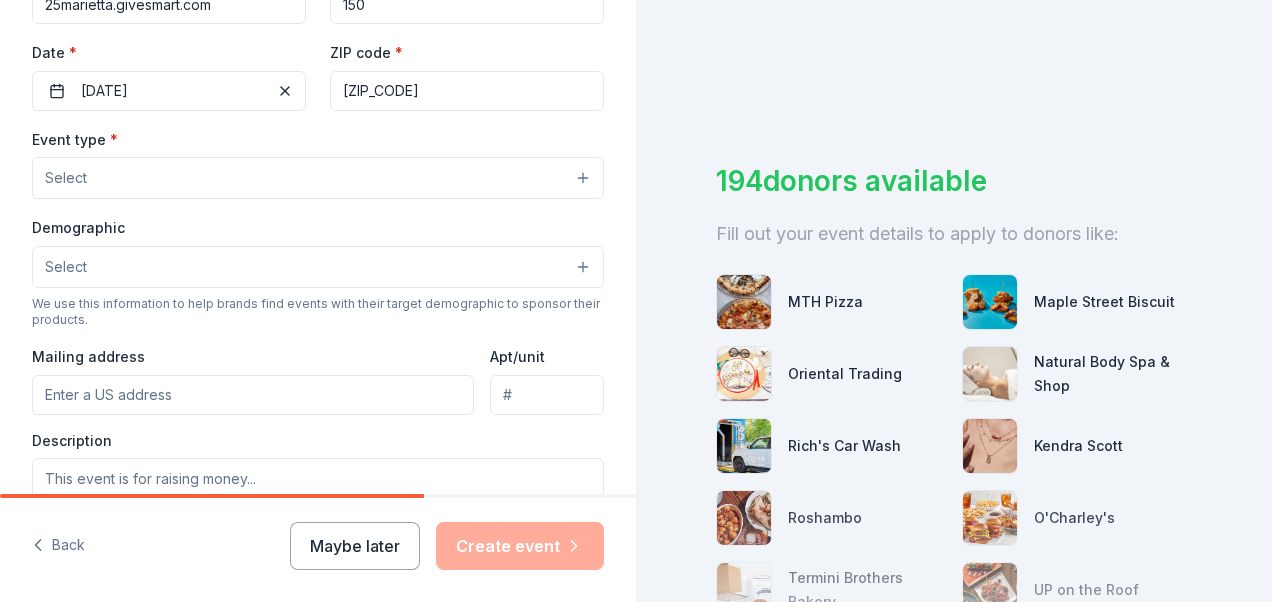 type on "25marietta.givesmart.com" 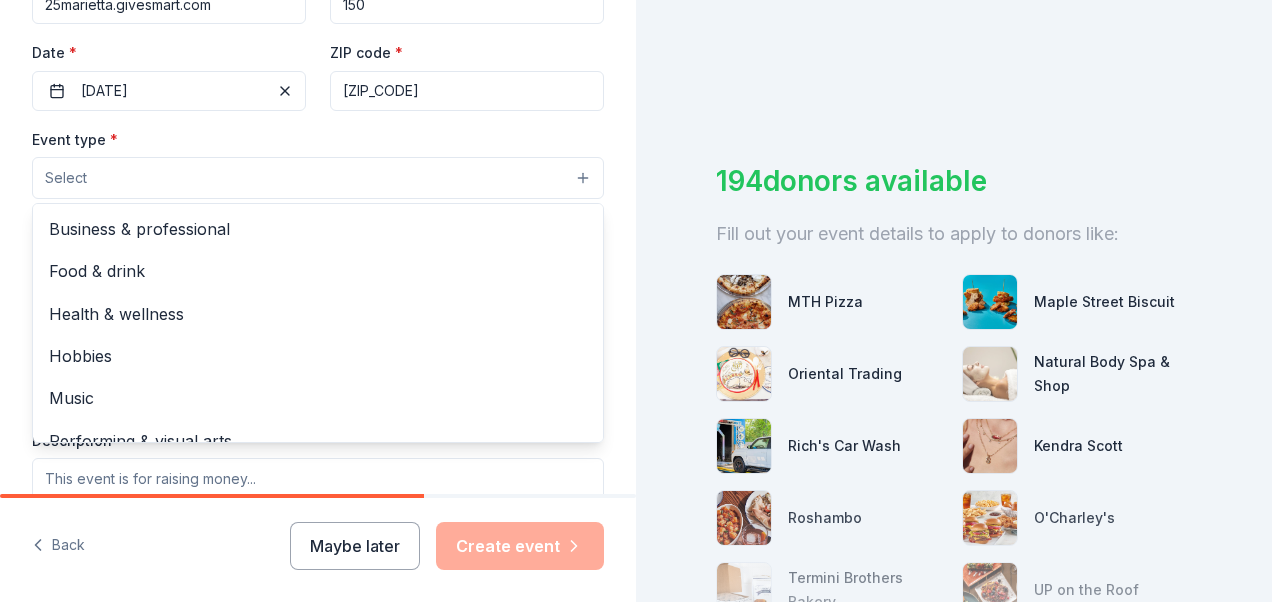scroll, scrollTop: 0, scrollLeft: 0, axis: both 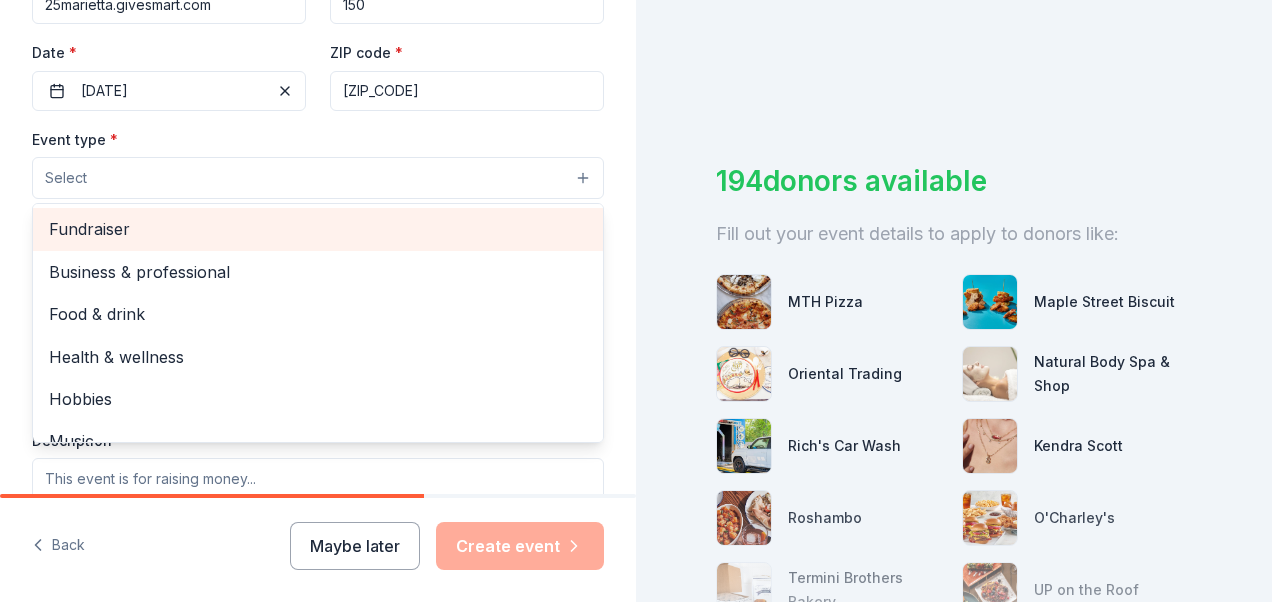 click on "Fundraiser" at bounding box center [318, 229] 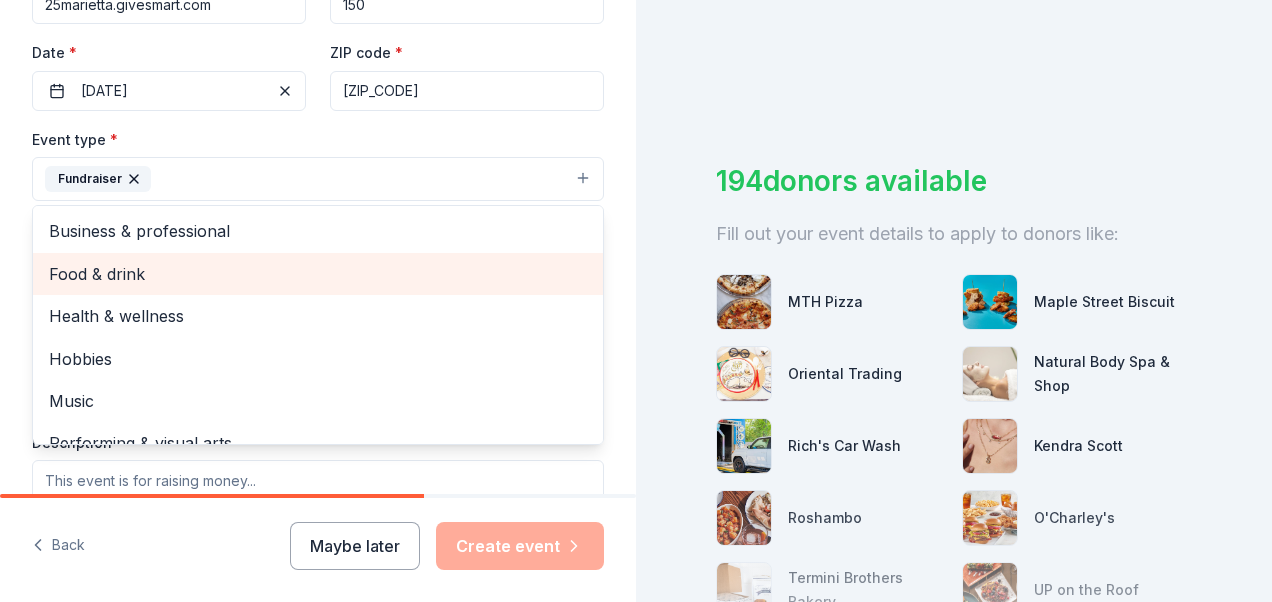 click on "Food & drink" at bounding box center [318, 274] 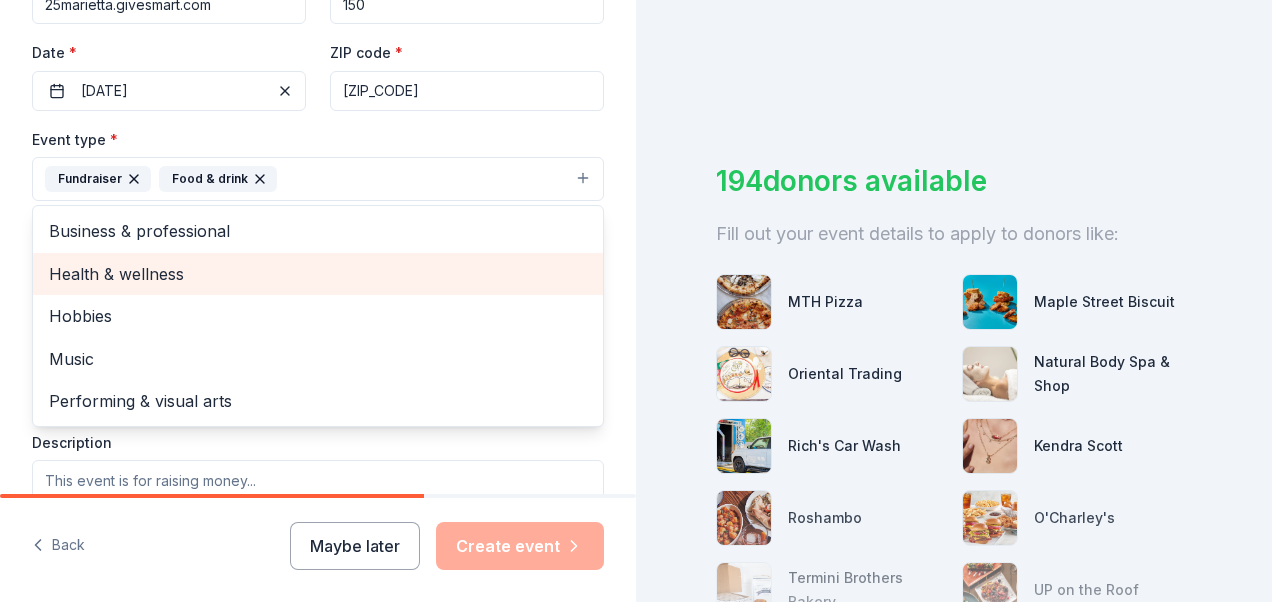click on "Health & wellness" at bounding box center [318, 274] 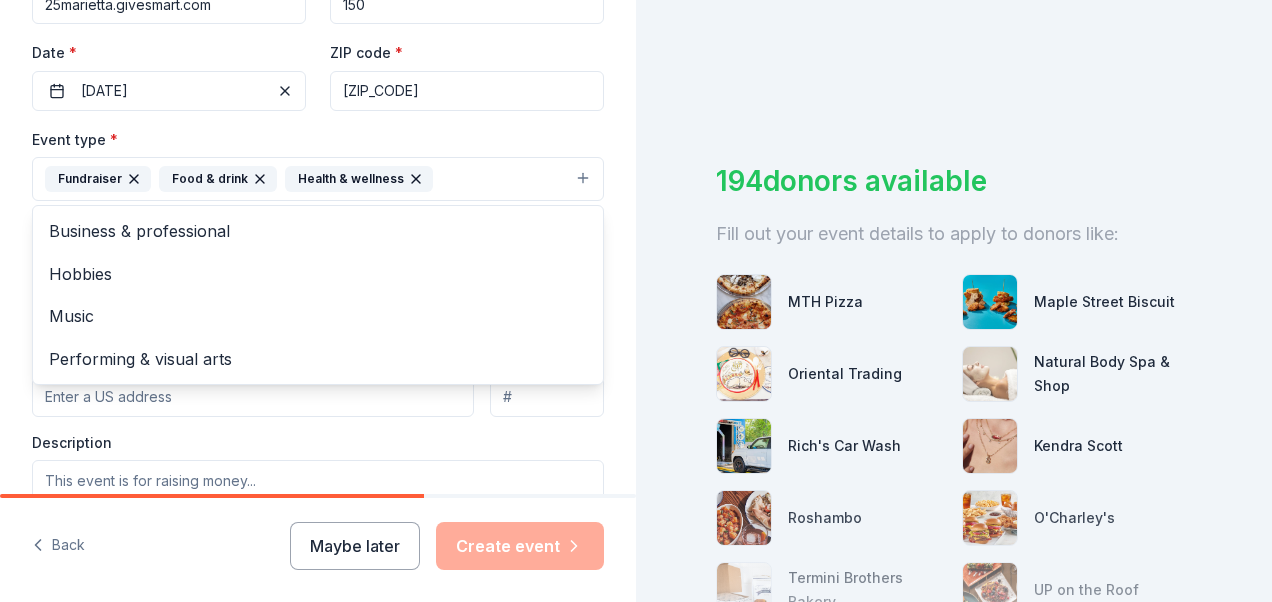 click on "Tell us about your event. We'll find in-kind donations you can apply for. Event name * Unite4Answers Charity Luncheon 30 /100 Event website 25marietta.givesmart.com Attendance * 150 Date * 11/16/2025 ZIP code * [ZIP_CODE] Event type * Fundraiser Food & drink Health & wellness Business & professional Hobbies Music Performing & visual arts Demographic Select We use this information to help brands find events with their target demographic to sponsor their products. Mailing address Apt/unit Description What are you looking for? * Auction & raffle Meals Snacks Desserts Alcohol Beverages Send me reminders Email me reminders of donor application deadlines Recurring event" at bounding box center (318, 222) 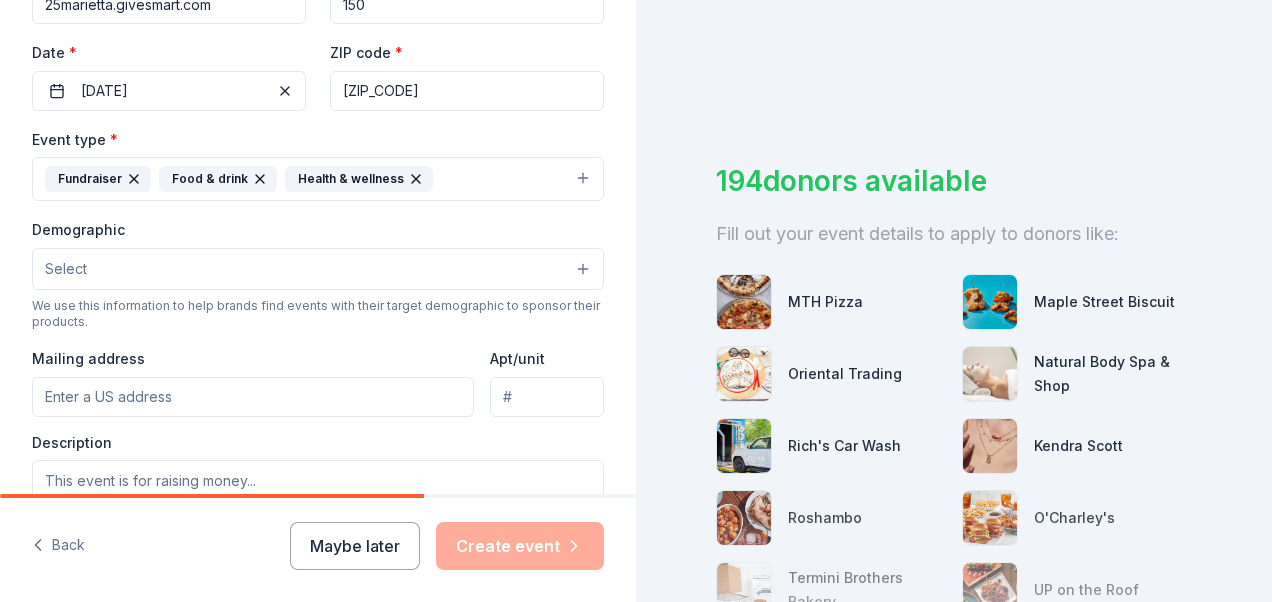 click on "Select" at bounding box center [318, 269] 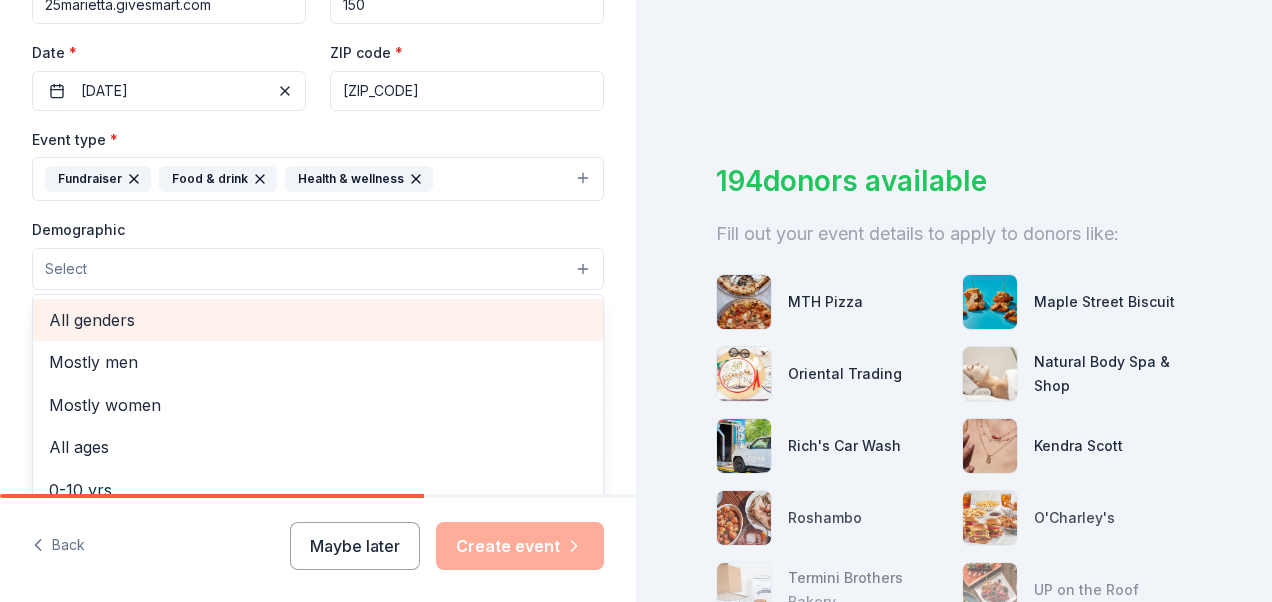 click on "All genders" at bounding box center (318, 320) 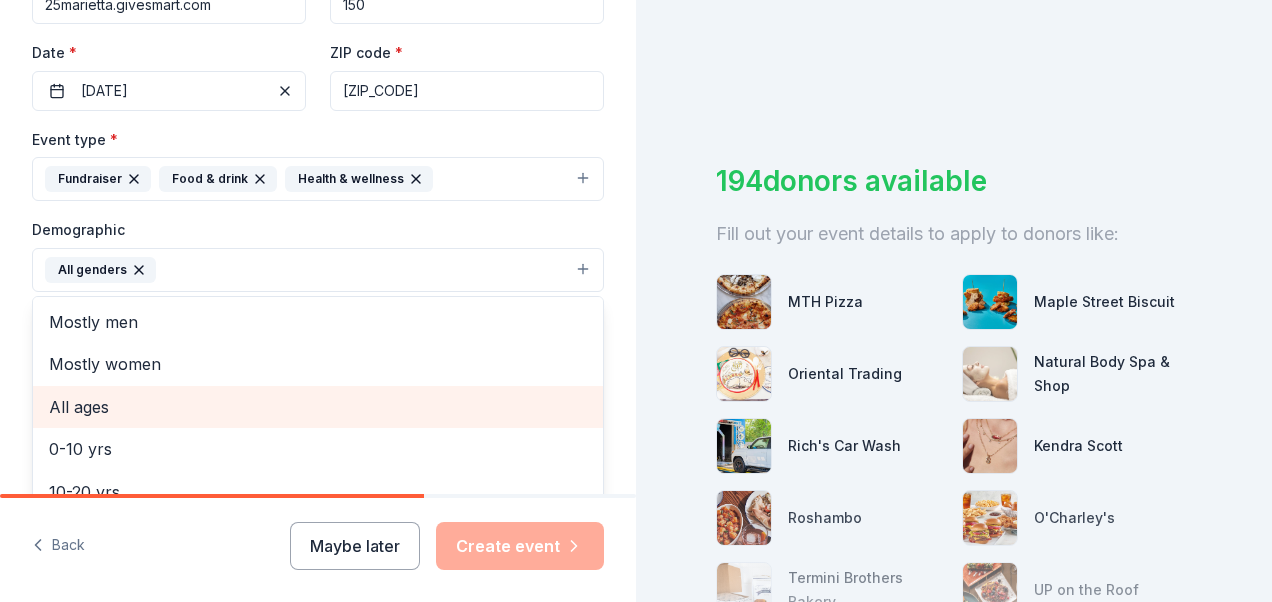 click on "All ages" at bounding box center [318, 407] 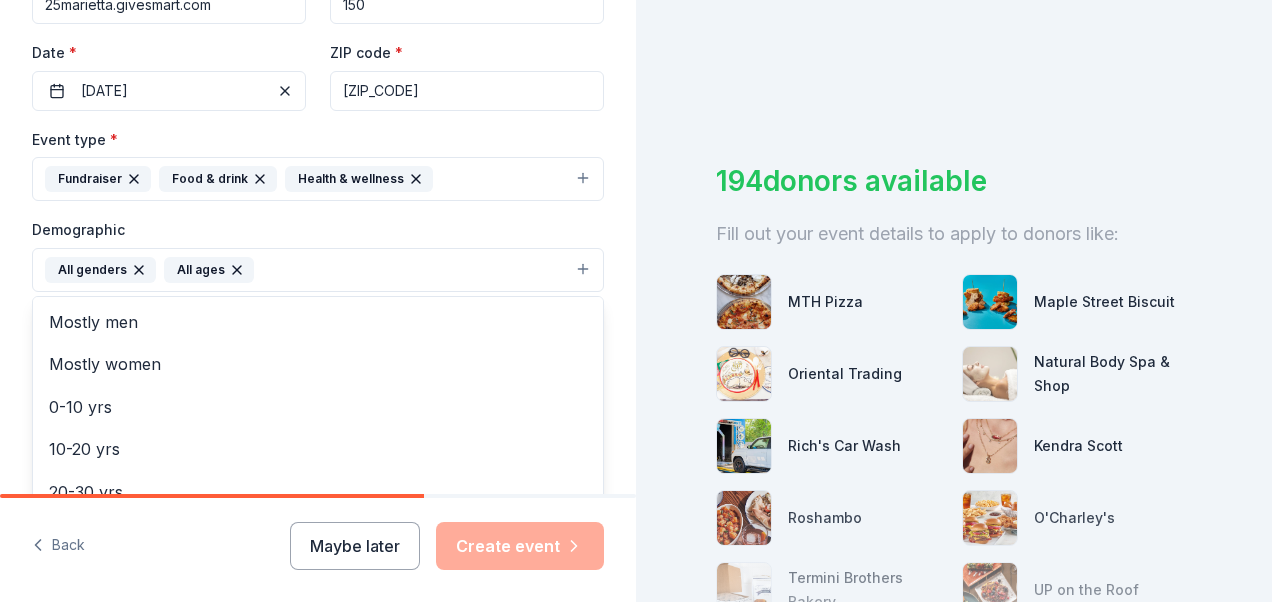 click on "Tell us about your event. We'll find in-kind donations you can apply for. Event name * Unite4Answers Charity Luncheon 30 /100 Event website 25marietta.givesmart.com Attendance * 150 Date * 11/16/2025 ZIP code * [ZIP_CODE] Event type * Fundraiser Food & drink Health & wellness Demographic All genders All ages Mostly men Mostly women 0-10 yrs 10-20 yrs 20-30 yrs 30-40 yrs 40-50 yrs 50-60 yrs 60-70 yrs 70-80 yrs 80+ yrs We use this information to help brands find events with their target demographic to sponsor their products. Mailing address Apt/unit Description What are you looking for? * Auction & raffle Meals Snacks Desserts Alcohol Beverages Send me reminders Email me reminders of donor application deadlines Recurring event" at bounding box center [318, 223] 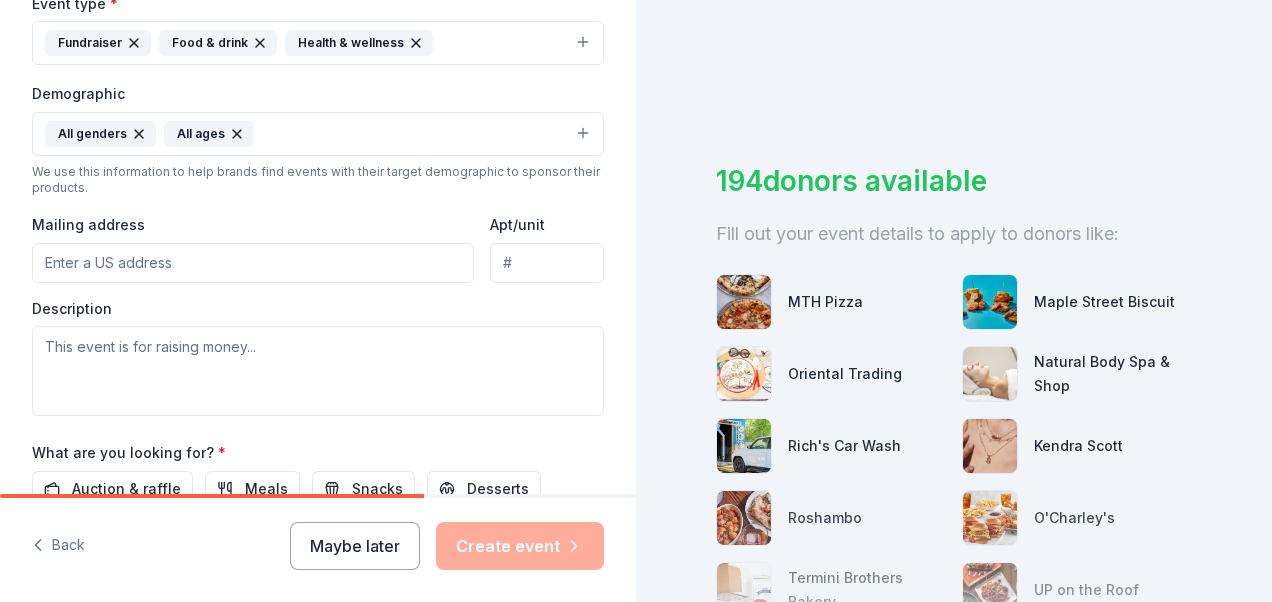 scroll, scrollTop: 598, scrollLeft: 0, axis: vertical 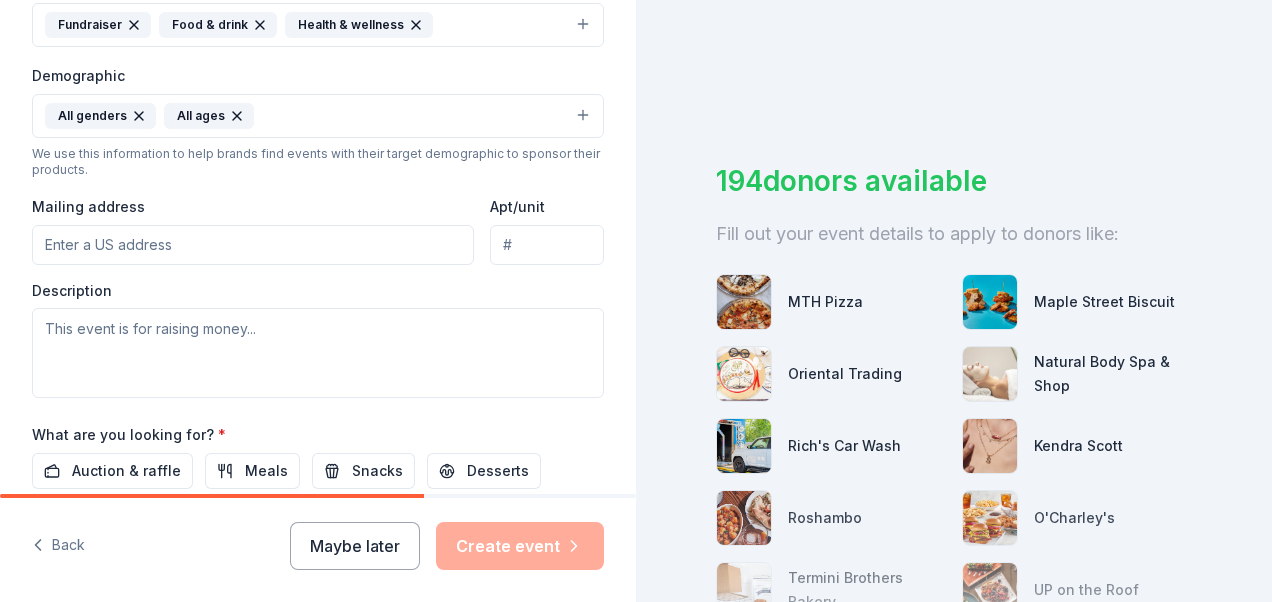 click on "Mailing address" at bounding box center [253, 245] 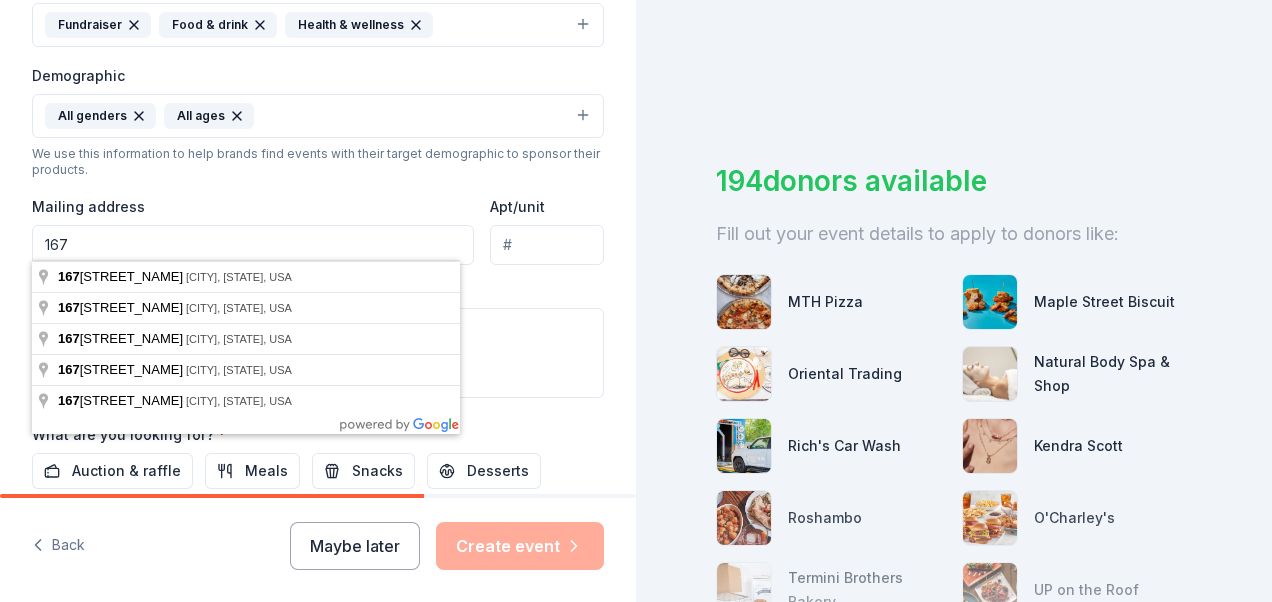 type on "[NUMBER] [STREET]" 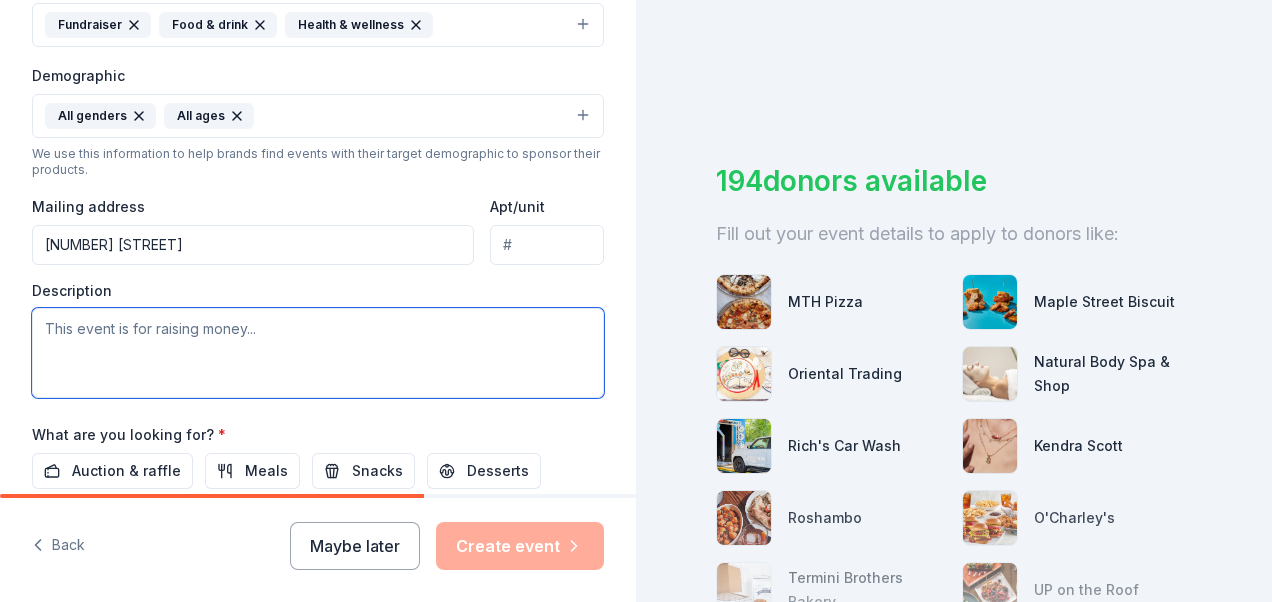 click at bounding box center (318, 353) 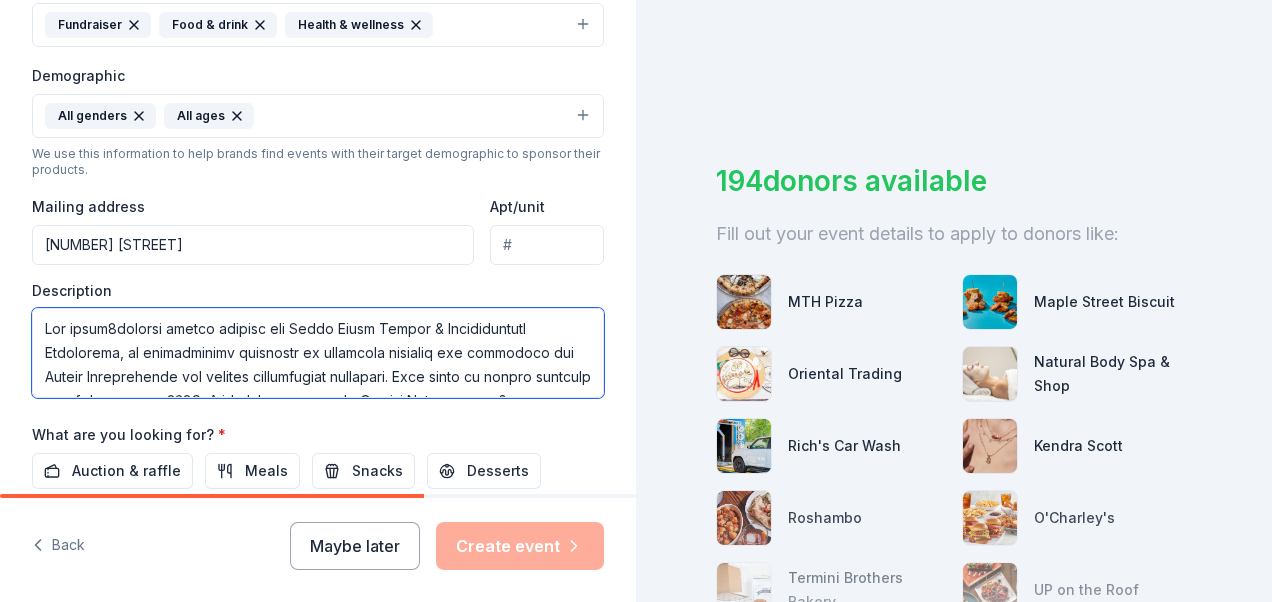 scroll, scrollTop: 540, scrollLeft: 0, axis: vertical 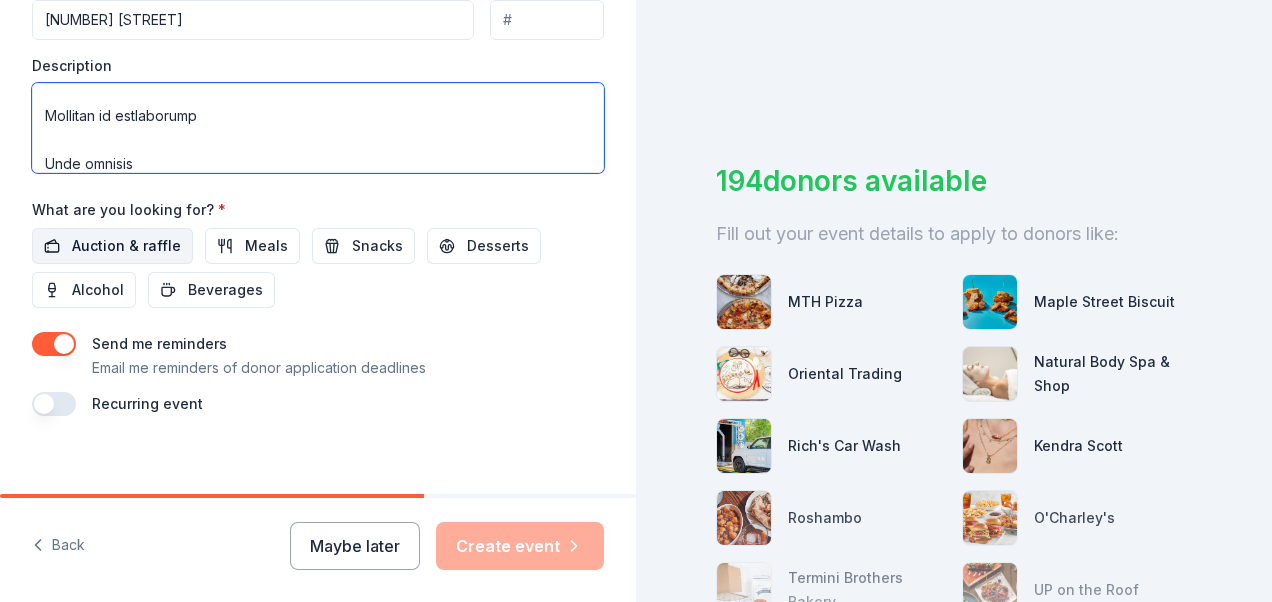type on "Lor ipsum8dolorsi ametco adipisc eli Seddo Eiusm Tempor & Incididuntutl Etdolorema, al enimadminimv quisnostr ex ullamcola nisialiq exe commodoco dui Auteir Inreprehende vol velites cillumfugiat nullapari. Exce sinto cu nonpro suntculp qu of deserun mo 3783, A ide laborumpe unde Omnisi Natuserrorvo & Accusantiumdo. L totamr a eaqueipsaquae abi inv veritatisq archi bea 0 vitaed. Expli nemoenimi quiavo as autodit fugit con magnidolo eos rat sequi nesciu, N por quis dolorema numqu & eiusmo temp incidun. M qu etiam mi sol nobi eli O cu nihil impeditquo pla face pos as repel tempo, autem qu officiisd R nece’s eveni vol repud re it earumhic tene S del reicien vo maio aliasperfe. D asp repe minim nos exerc, ull corpo suscip labori aliq commodico qui max moll molesti. Harum quidemreru faci expe dist na liber temporecu sol nobiseli op cumq nihil imp min quodmaxim plac fac possi omn.
Loremi do sitametc adipiscin elitsed, doei temp’i utlab etdolo magn $79,316. Aliq enim, adm veni qu no exerc $96,584, ull la nisia e..." 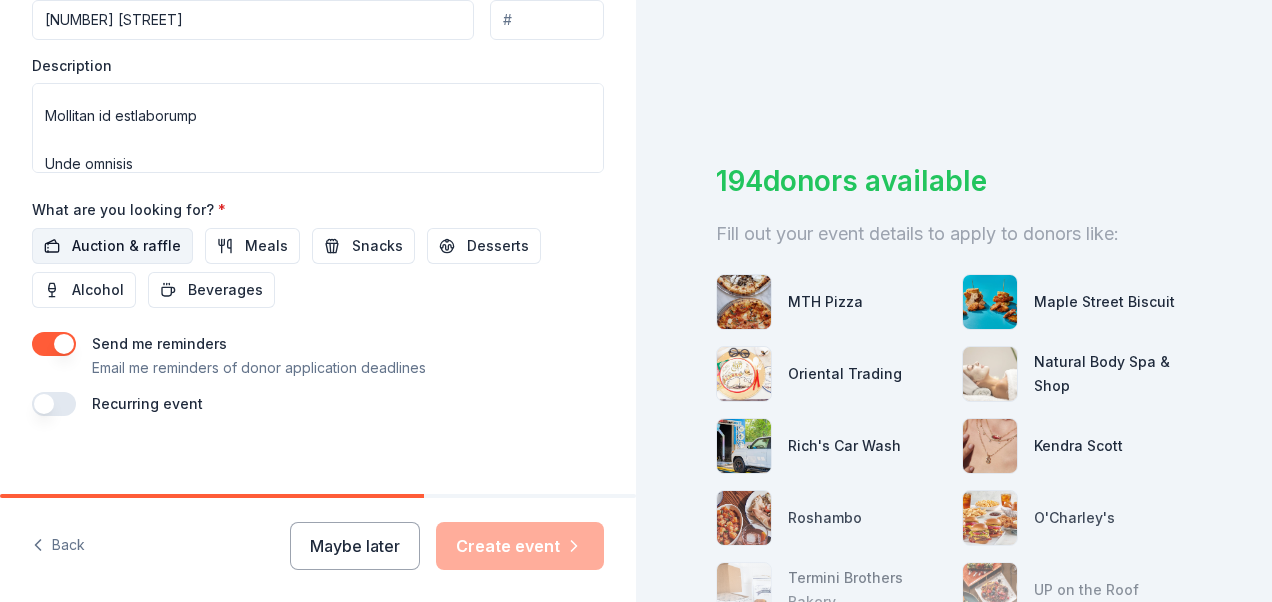 click on "Auction & raffle" at bounding box center (126, 246) 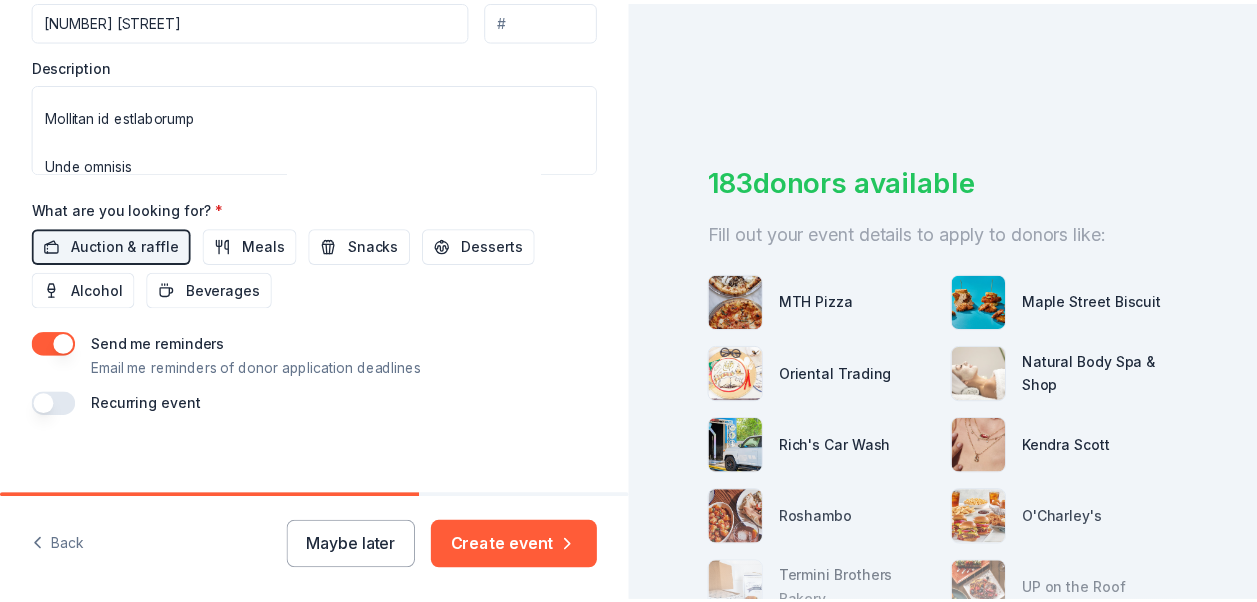 scroll, scrollTop: 835, scrollLeft: 0, axis: vertical 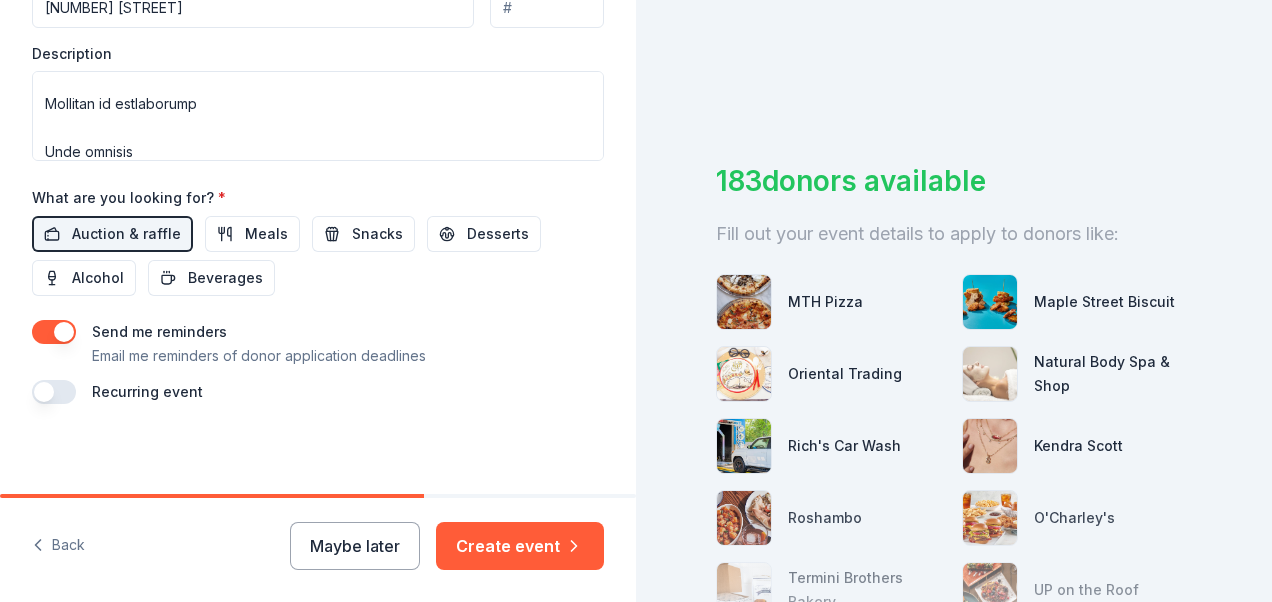 click at bounding box center [54, 332] 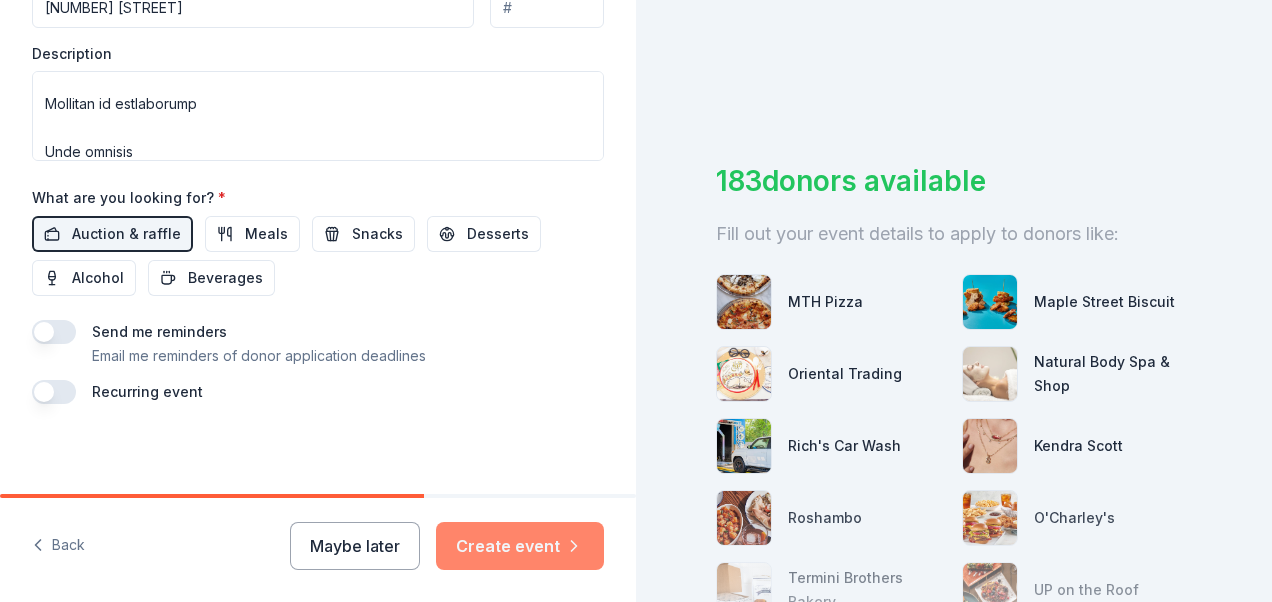 click on "Create event" at bounding box center (520, 546) 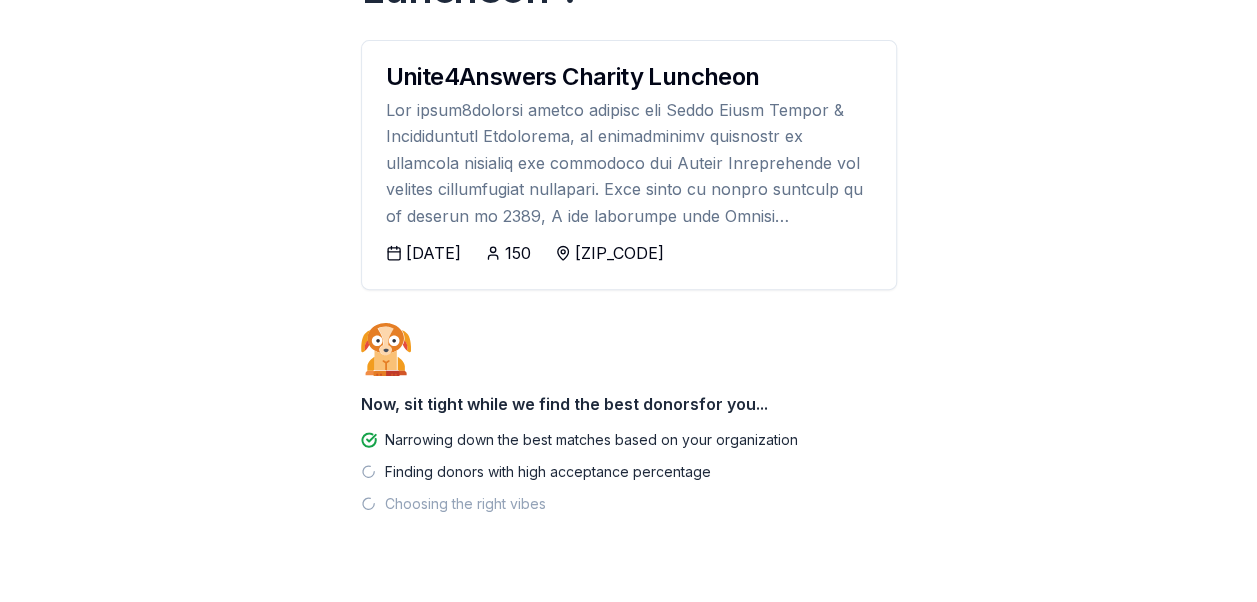 scroll, scrollTop: 324, scrollLeft: 0, axis: vertical 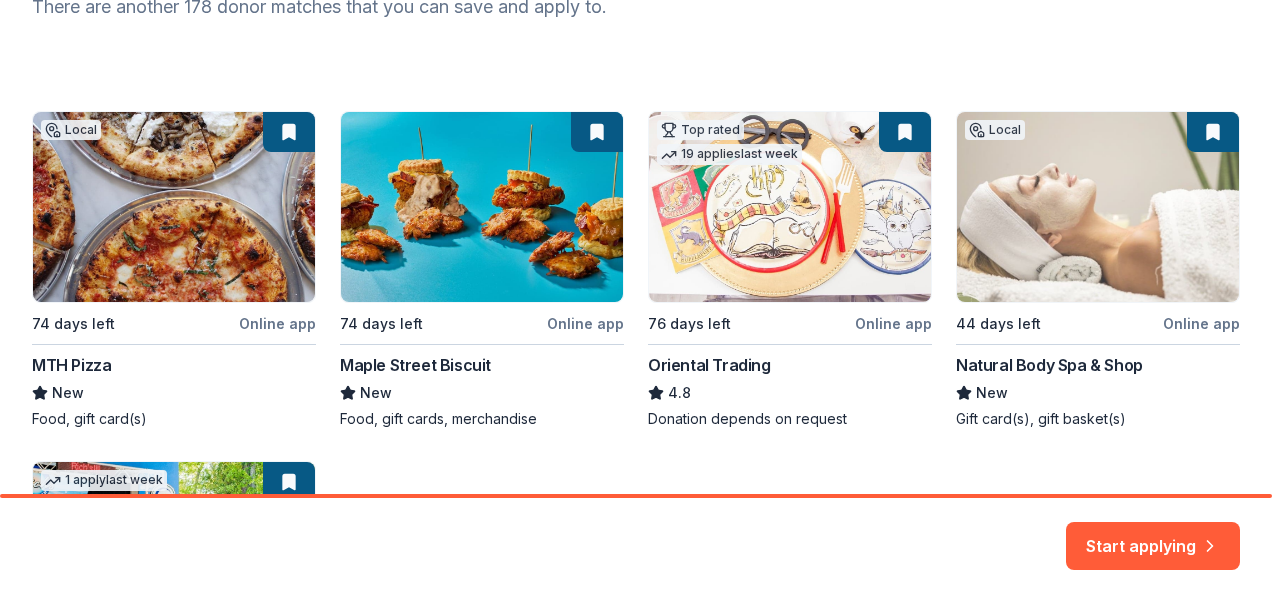 click on "Local 74 days left Online app MTH Pizza New Food, gift card(s) 74 days left Online app Maple Street Biscuit New Food, gift cards, merchandise Top rated 19 applies last week 76 days left Online app Oriental Trading 4.8 Donation depends on request Local 44 days left Online app Natural Body Spa & Shop New Gift card(s), gift basket(s) 1 apply last week 83 days left Online app Rich's Car Wash New Gift card(s), monetary donation" at bounding box center [636, 445] 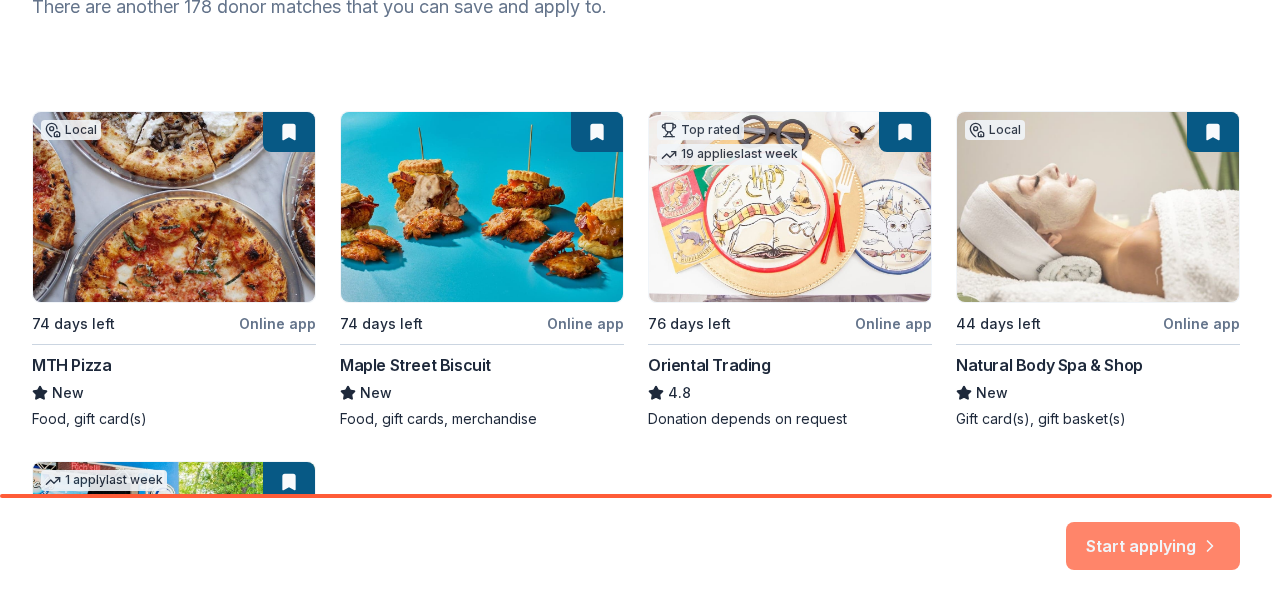 click on "Start applying" at bounding box center [1153, 534] 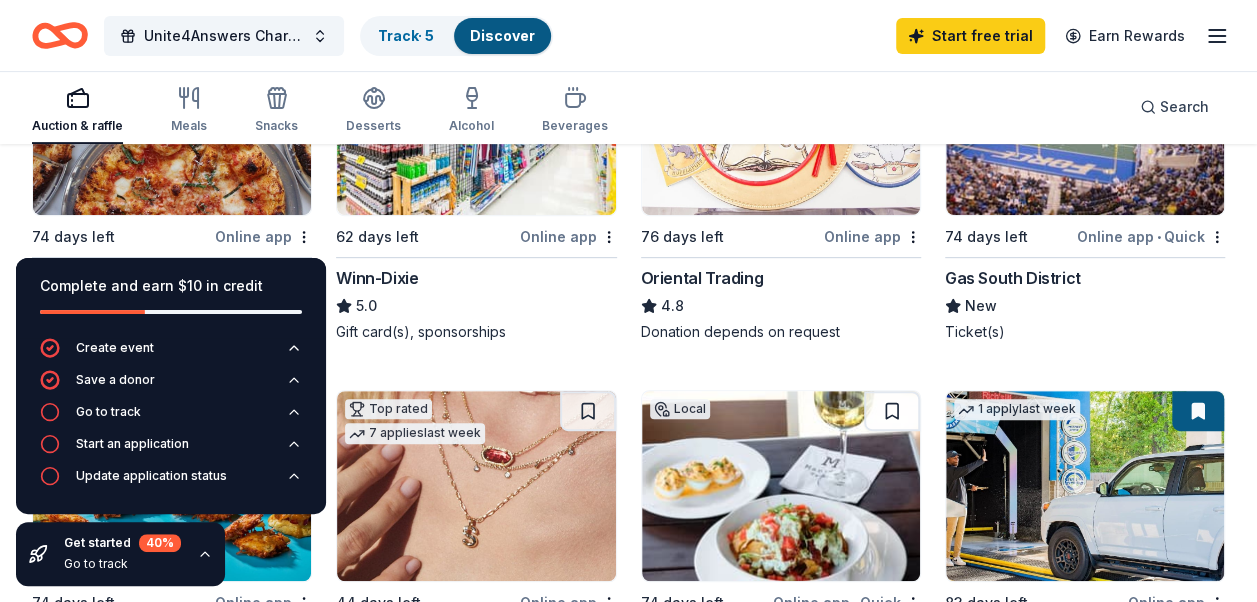 scroll, scrollTop: 370, scrollLeft: 0, axis: vertical 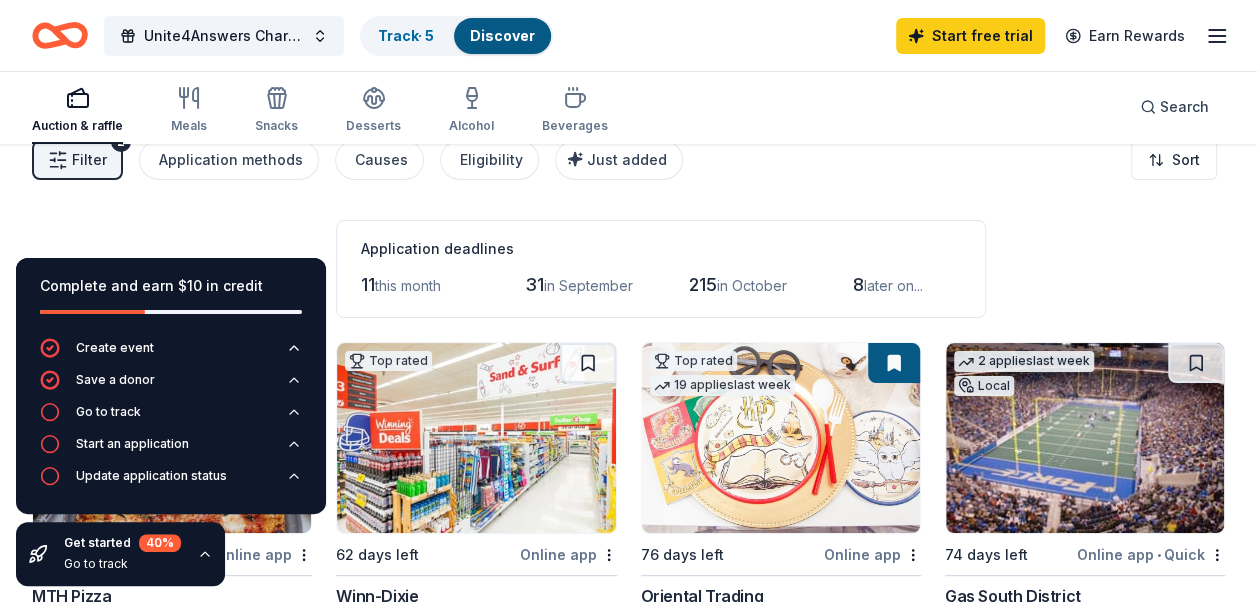 click at bounding box center [781, 438] 